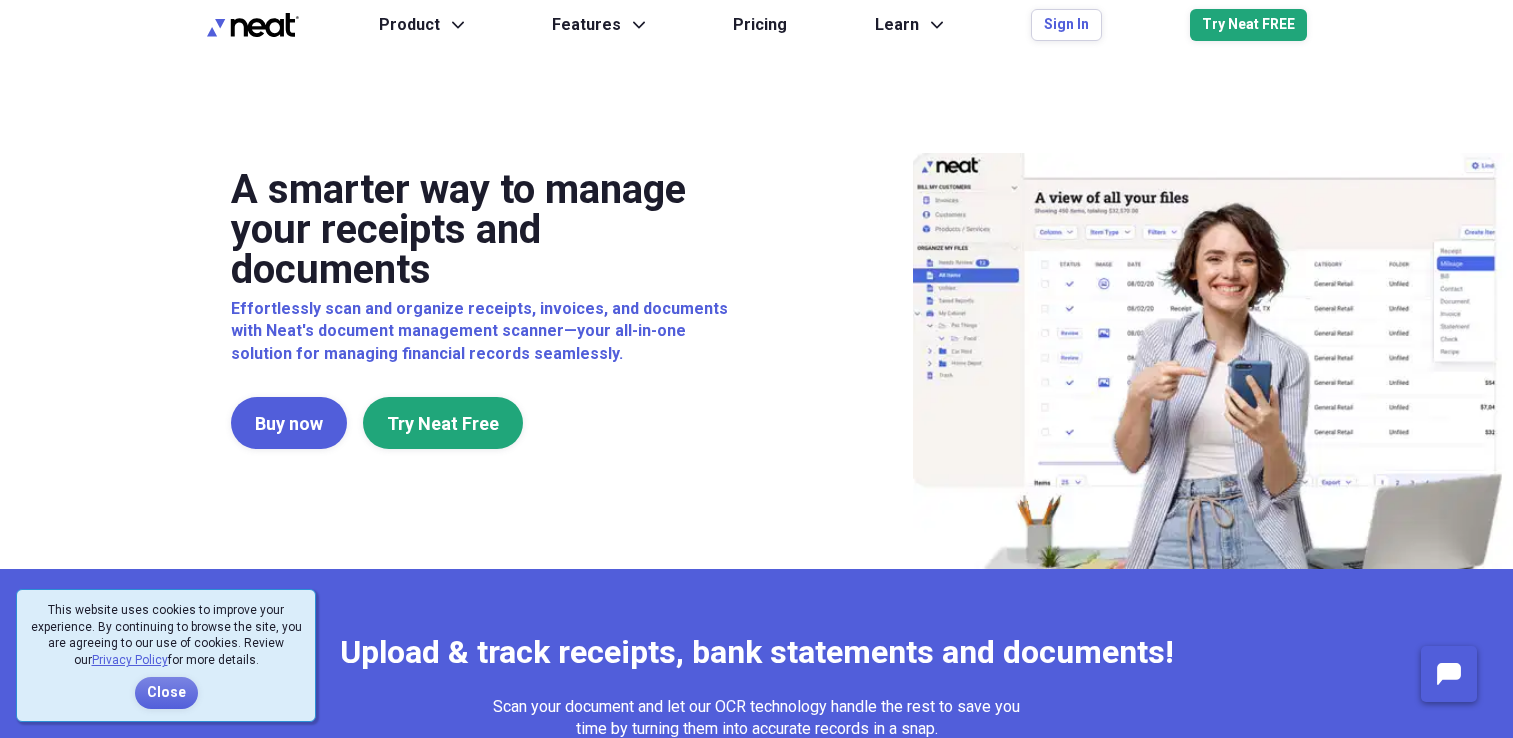 scroll, scrollTop: 0, scrollLeft: 0, axis: both 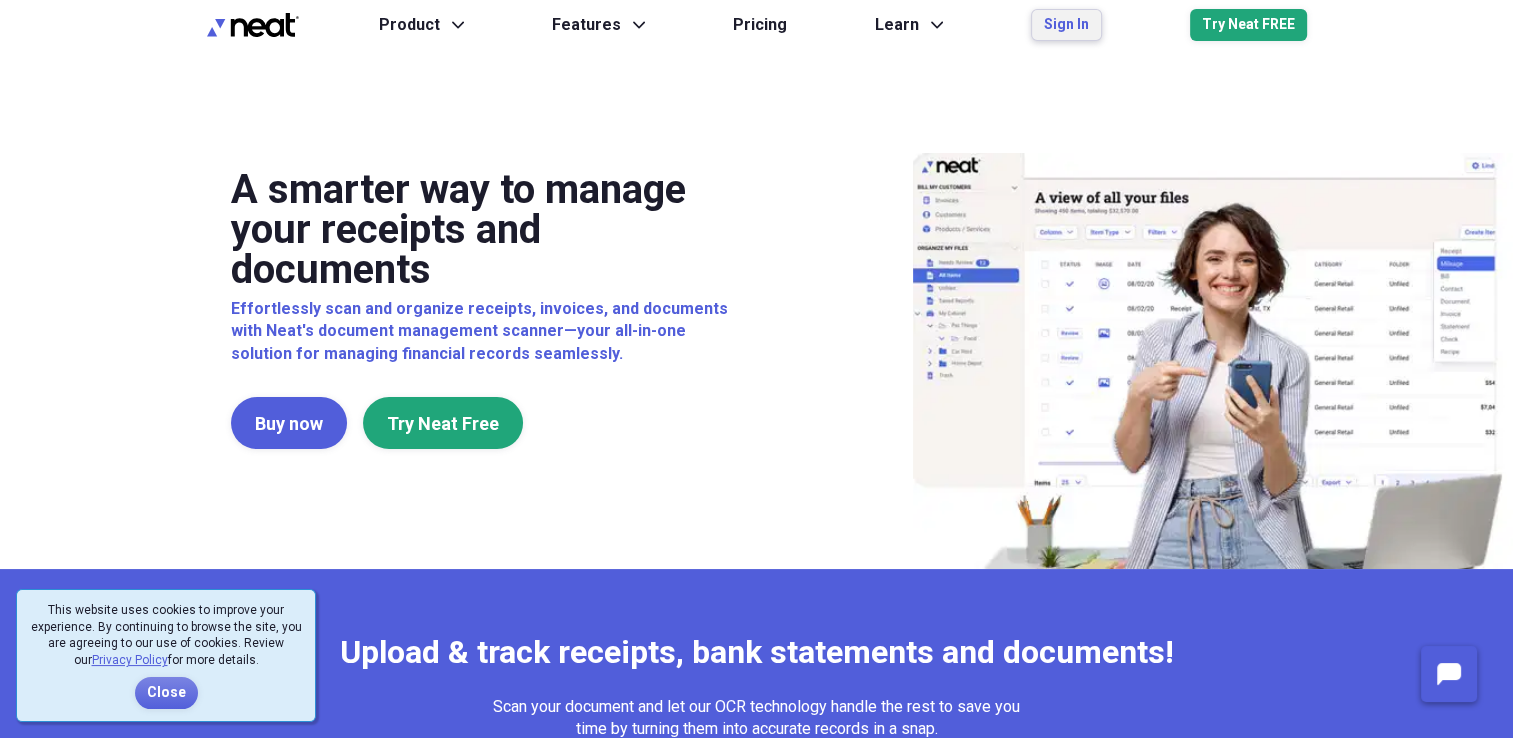 click on "Sign In" at bounding box center (1066, 25) 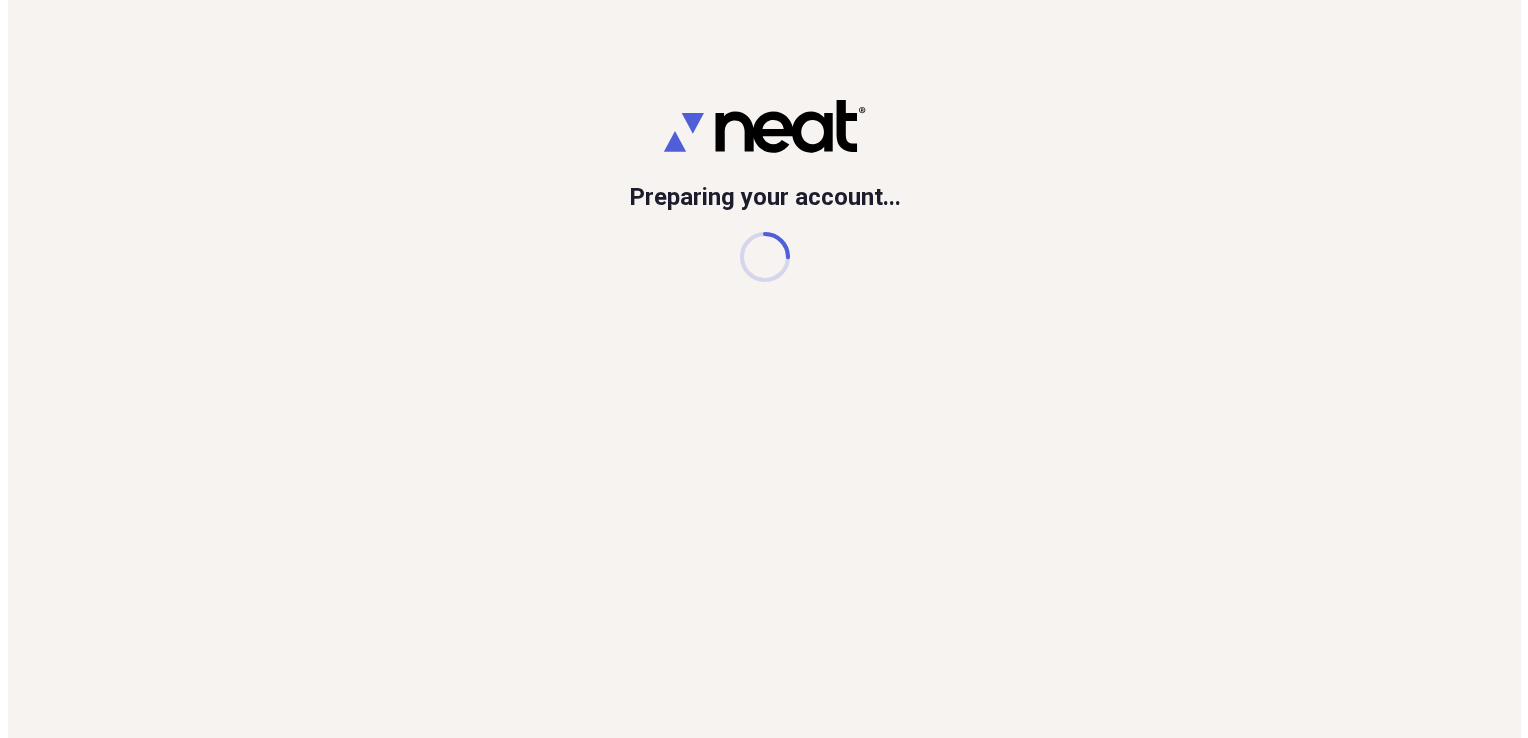 scroll, scrollTop: 0, scrollLeft: 0, axis: both 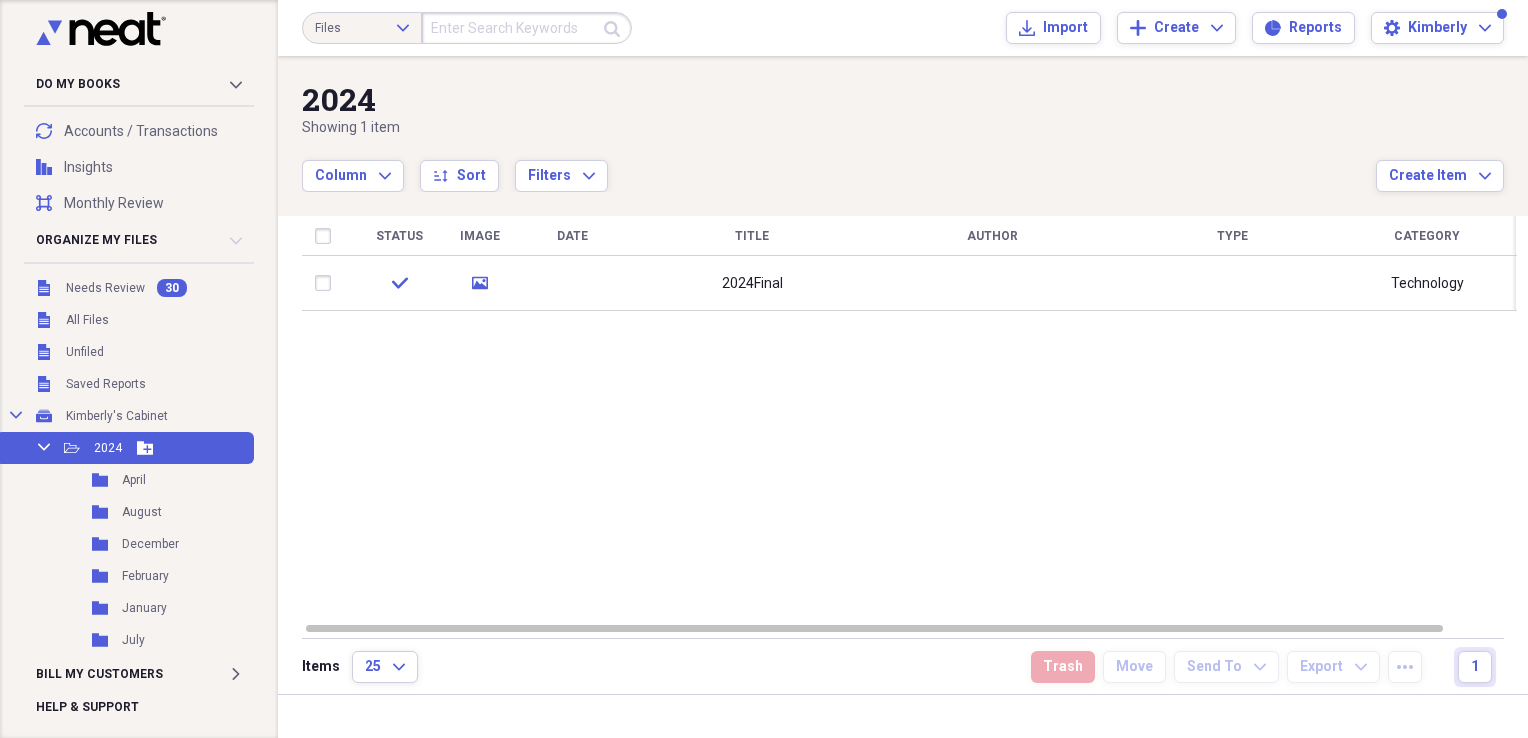 click on "Collapse Open Folder 2024 Add Folder" at bounding box center (125, 448) 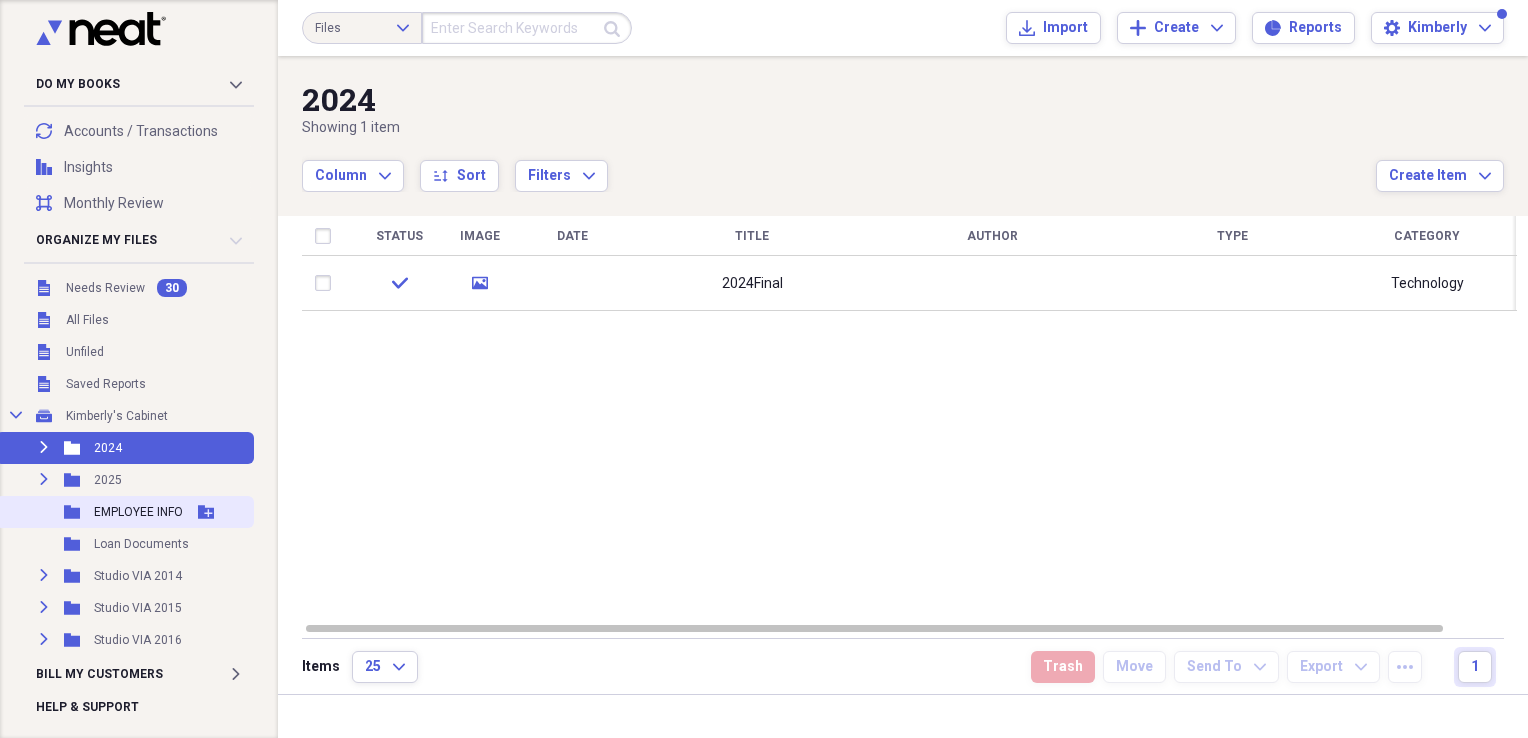 click on "EMPLOYEE INFO" at bounding box center (138, 512) 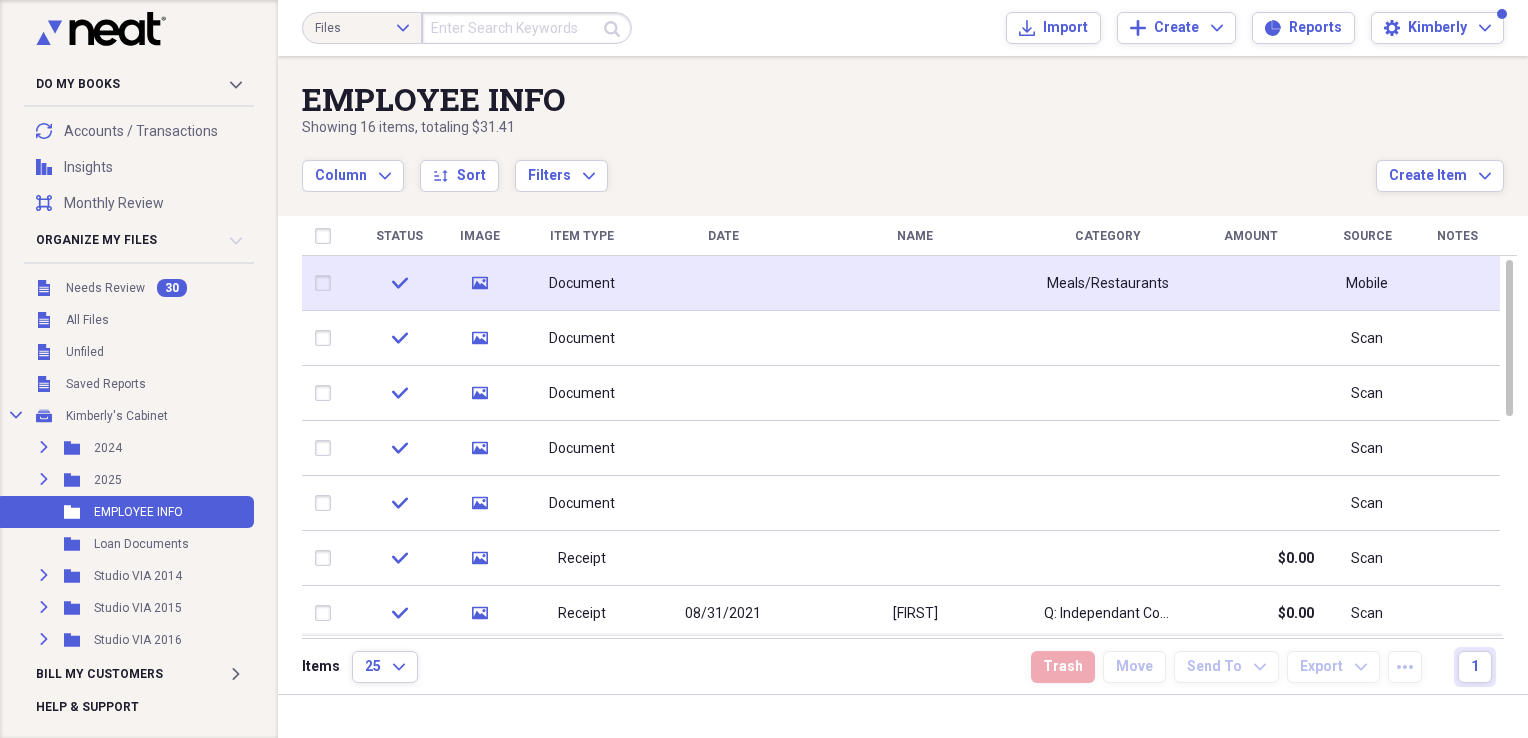 click on "Document" at bounding box center (582, 284) 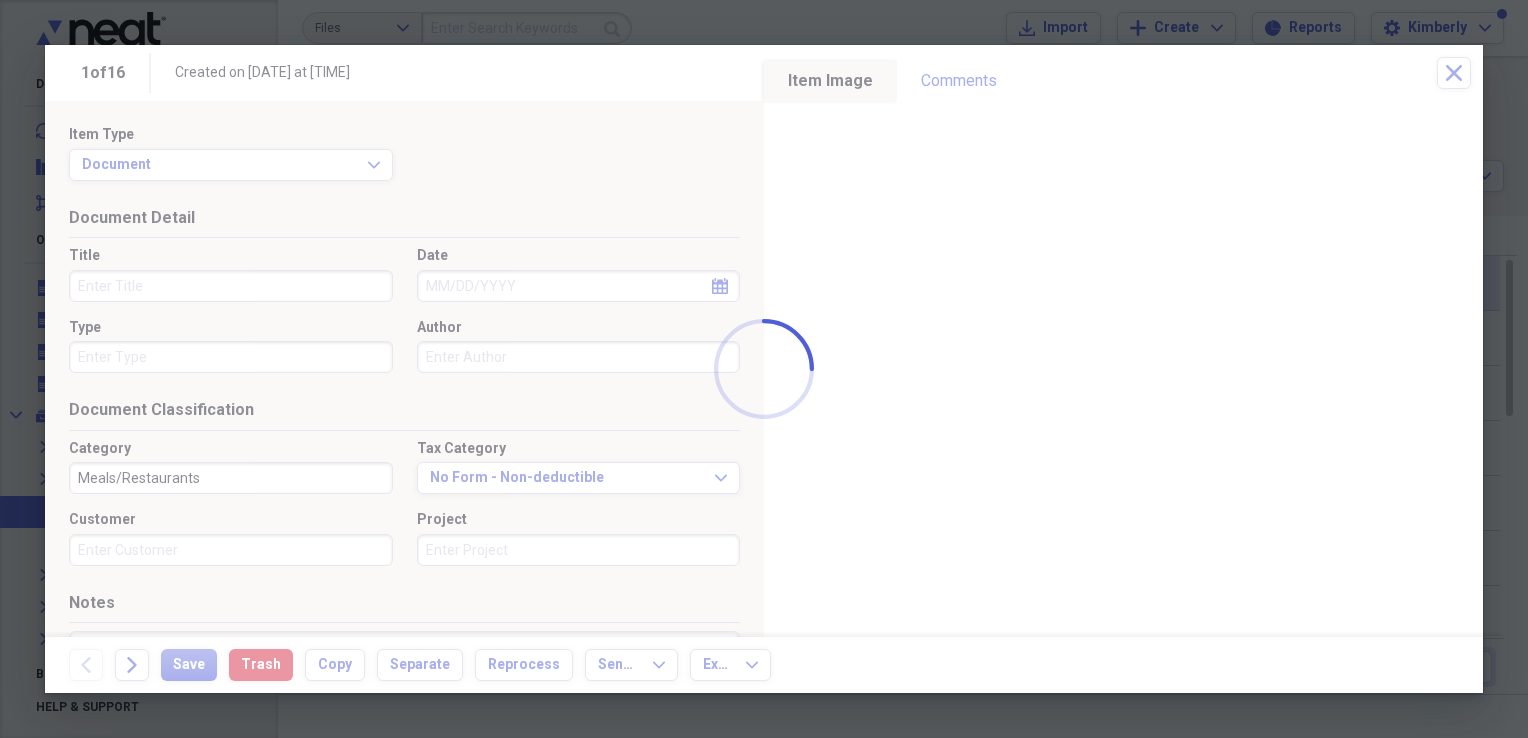 click on "Do My Books Collapse transactions Accounts / Transactions insights Insights reconciliation Monthly Review Organize My Files 30 Collapse Unfiled Needs Review 30 Unfiled All Files Unfiled Unfiled Unfiled Saved Reports Collapse My Cabinet Kimberly's Cabinet Add Folder Expand Folder 2024 Add Folder Expand Folder 2025 Add Folder Folder EMPLOYEE INFO Add Folder Folder Loan Documents Add Folder Expand Folder Studio VIA 2014 Add Folder Expand Folder Studio VIA 2015 Add Folder Expand Folder Studio VIA 2016 Add Folder Expand Folder Studio VIA 2017 Add Folder Expand Folder Studio VIA 2018 Add Folder Expand Folder Studio VIA 2019 Add Folder Expand Folder Studio VIA 2020 Add Folder Expand Folder Studio VIA 2021 Add Folder Expand Folder Studio VIA 2022 Add Folder Collapse Open Folder Studio VIA 2023 Add Folder Folder April Add Folder Folder August Add Folder Folder December Add Folder Folder February Add Folder Folder January Add Folder Folder July Add Folder Folder June Add Folder Folder March Add Folder Folder May Folder" at bounding box center (764, 369) 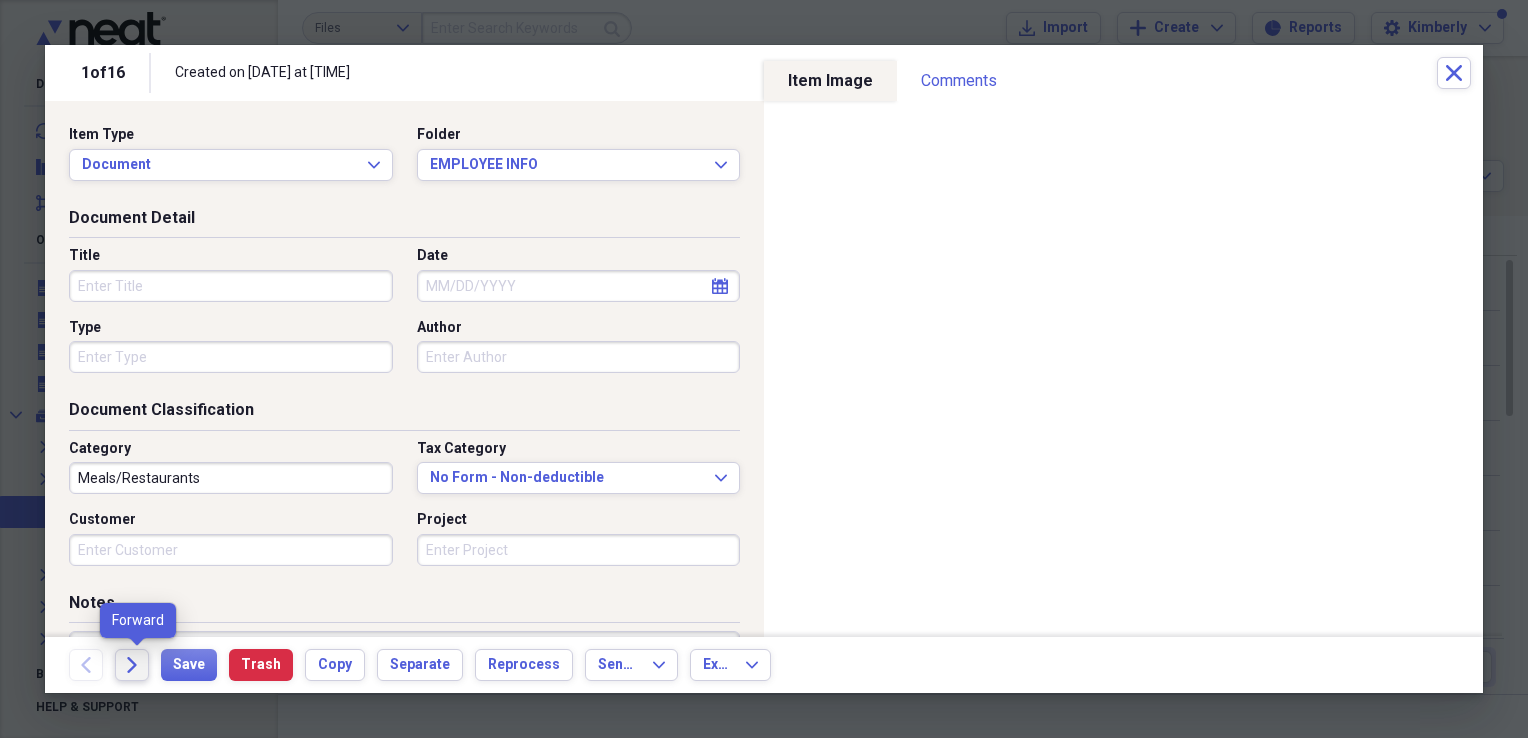 click on "Forward" 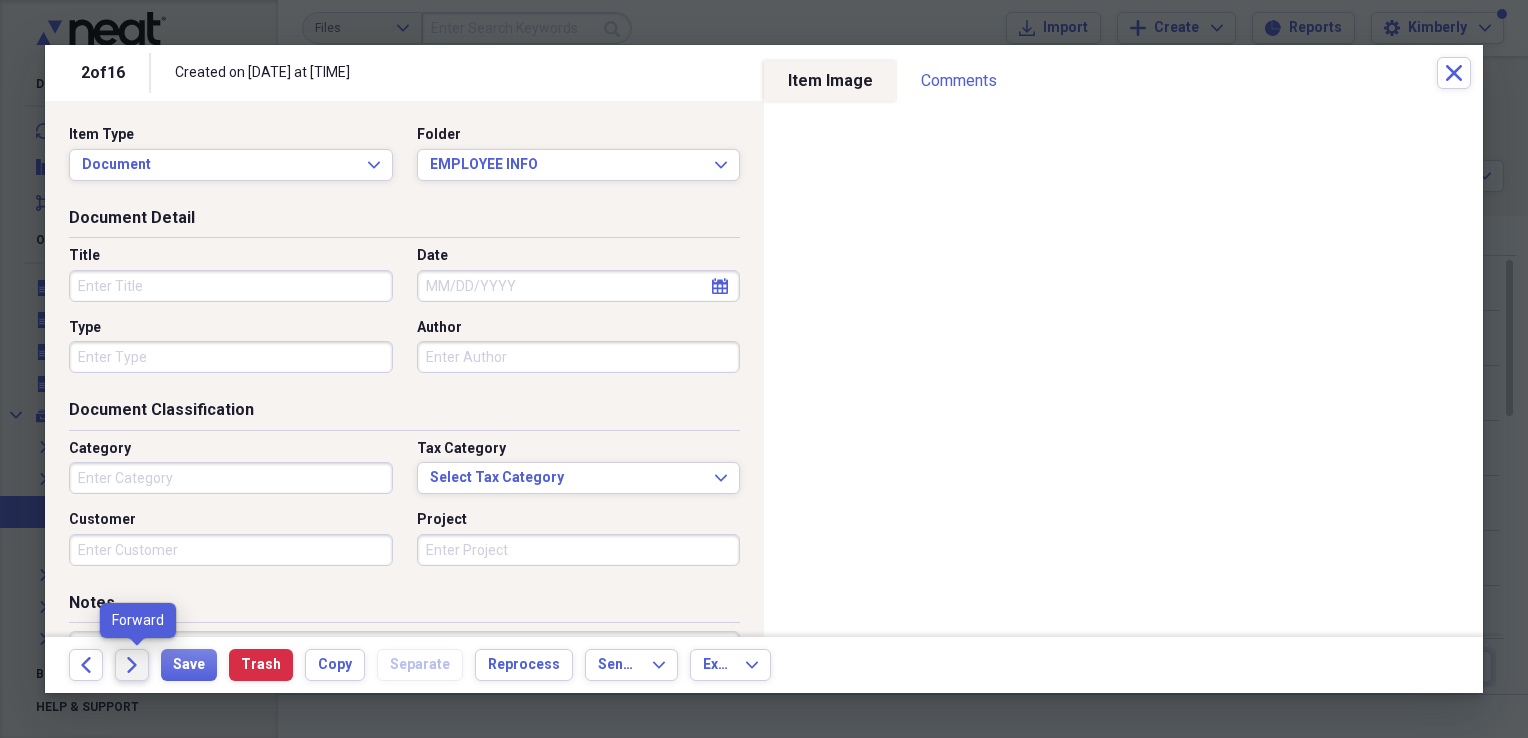 click on "Forward" 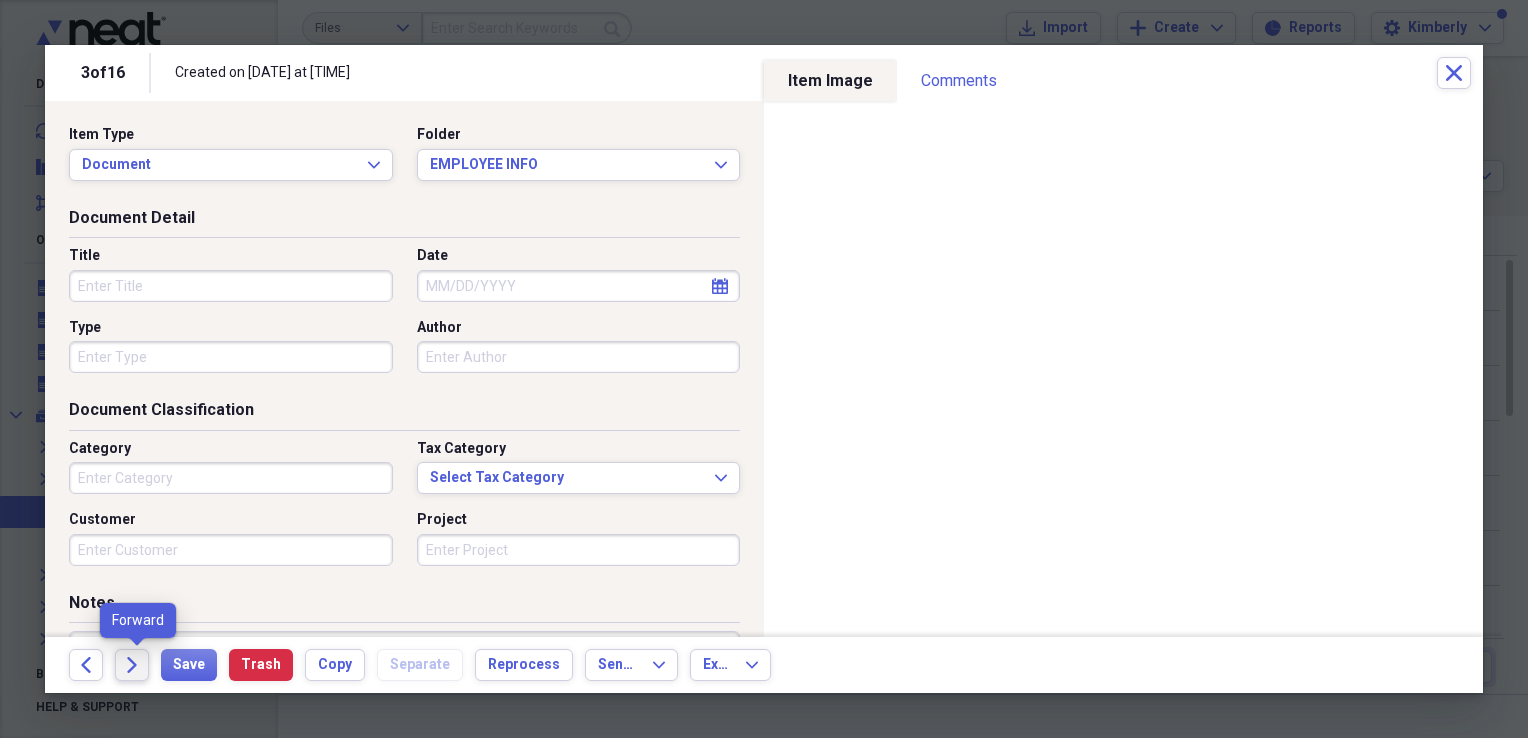 click on "Forward" 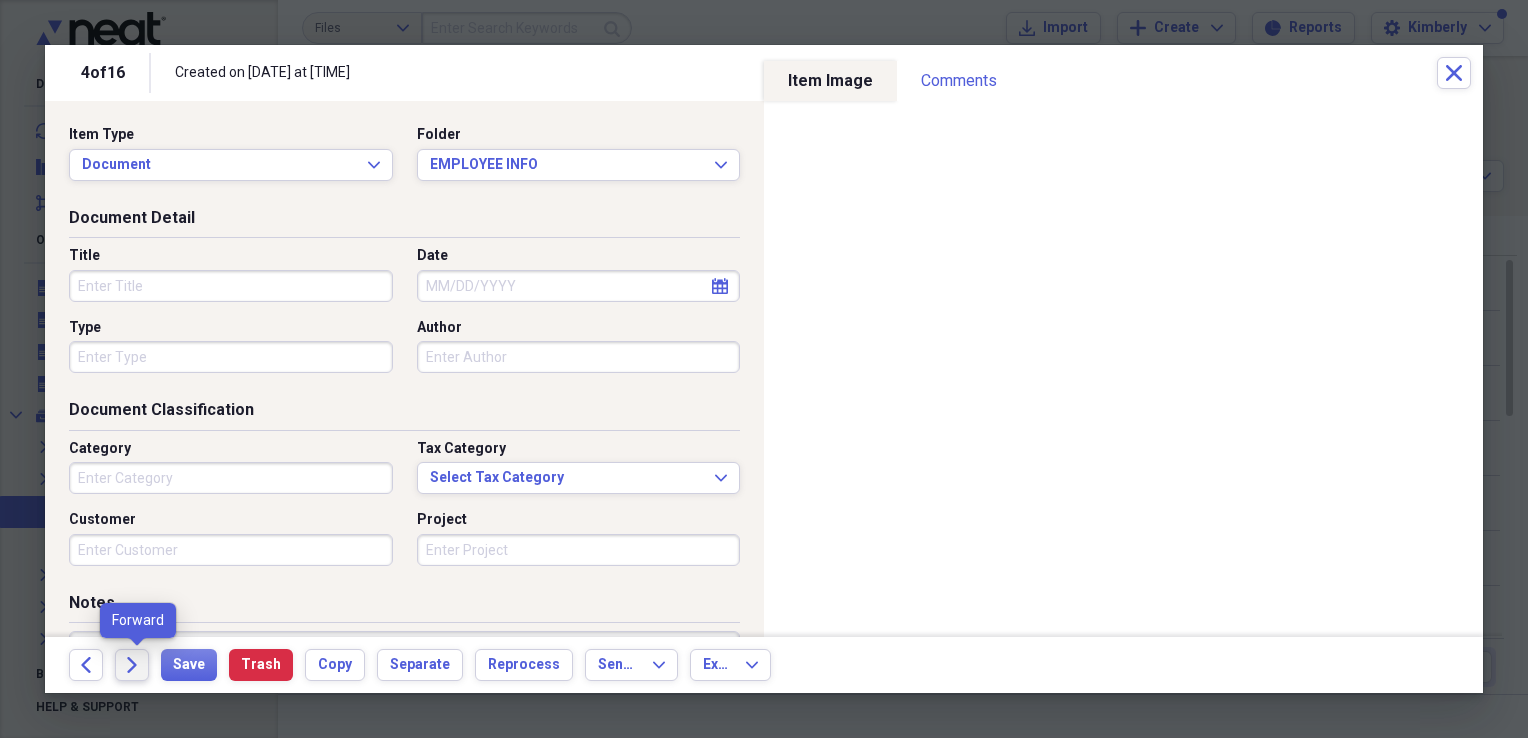 click on "Forward" 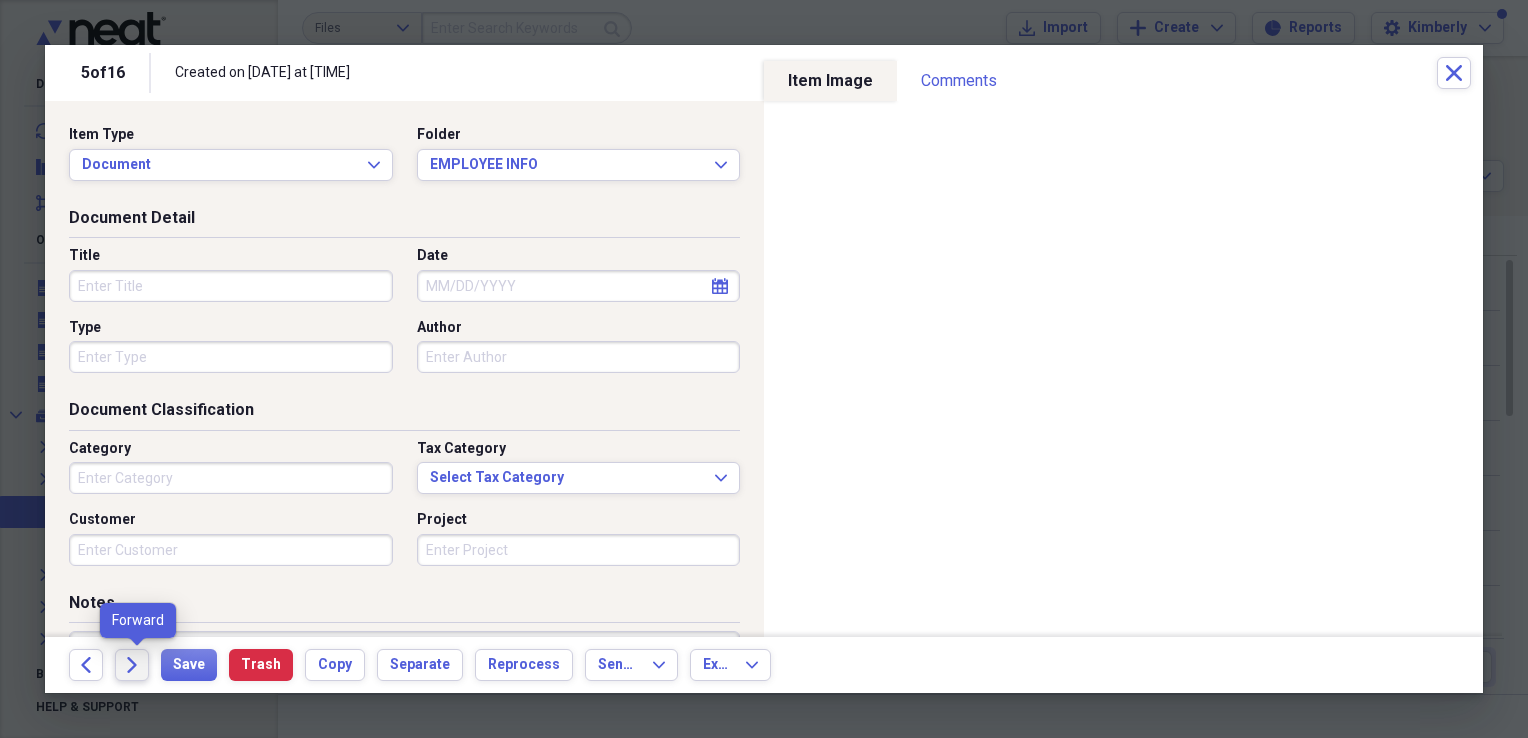 click on "Forward" 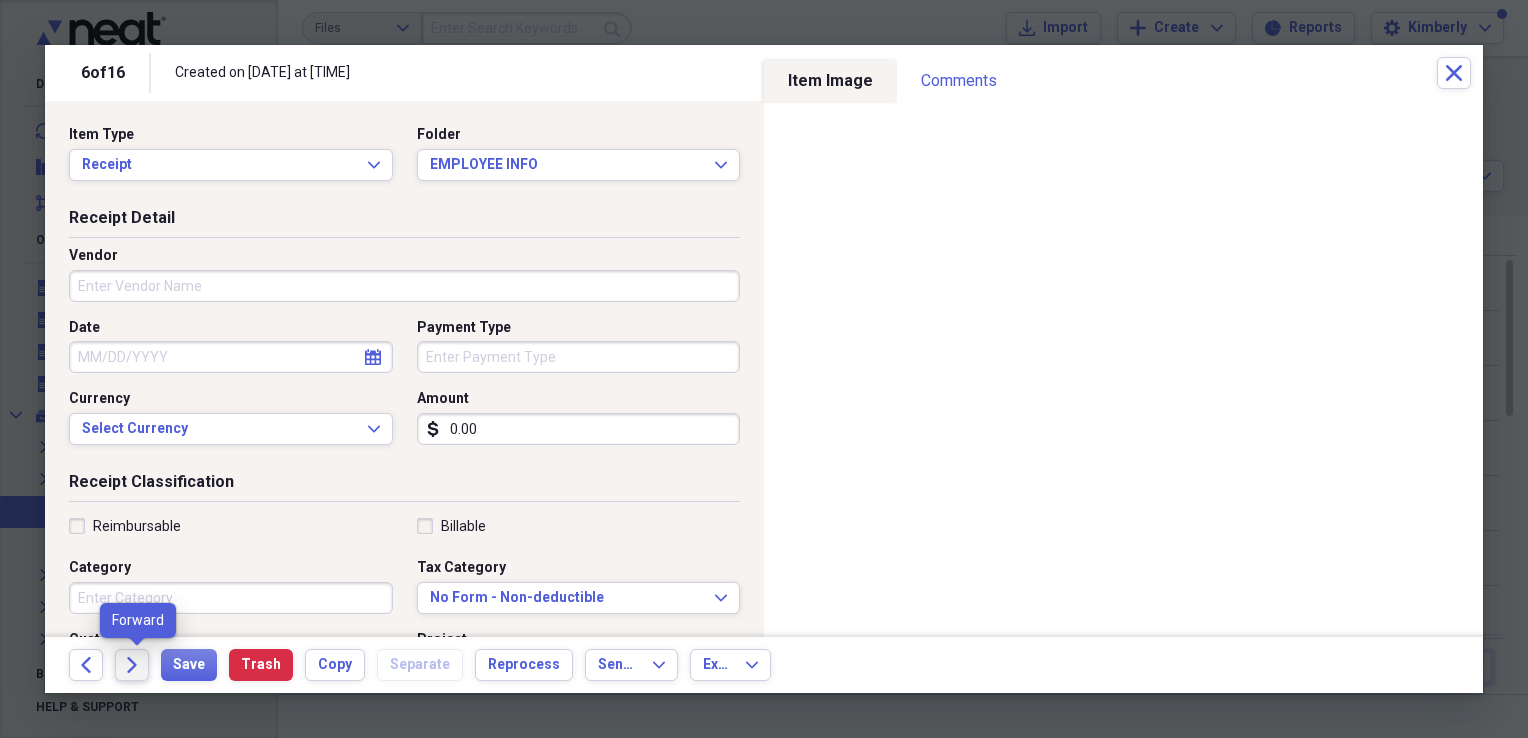 click on "Forward" 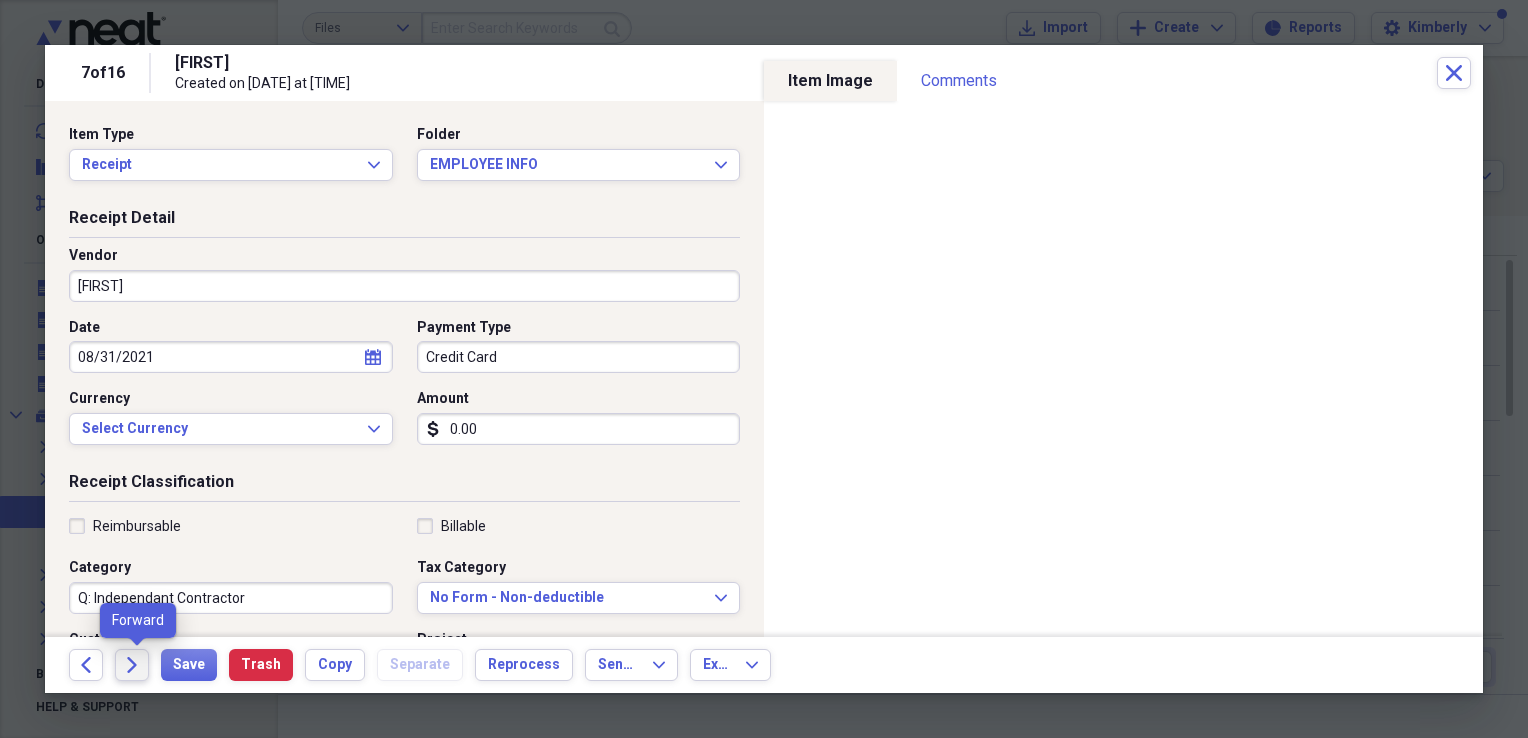 click on "Forward" 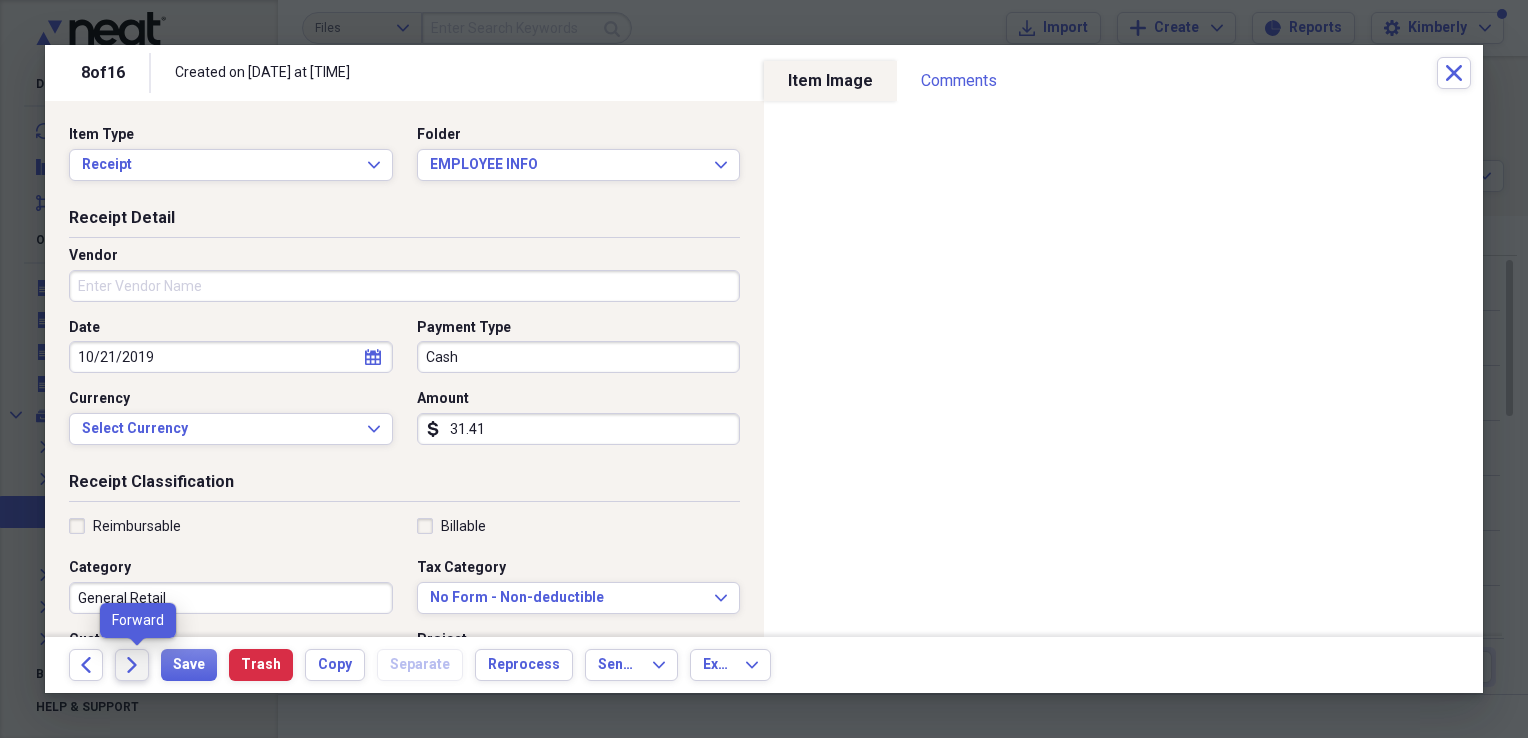 click on "Forward" 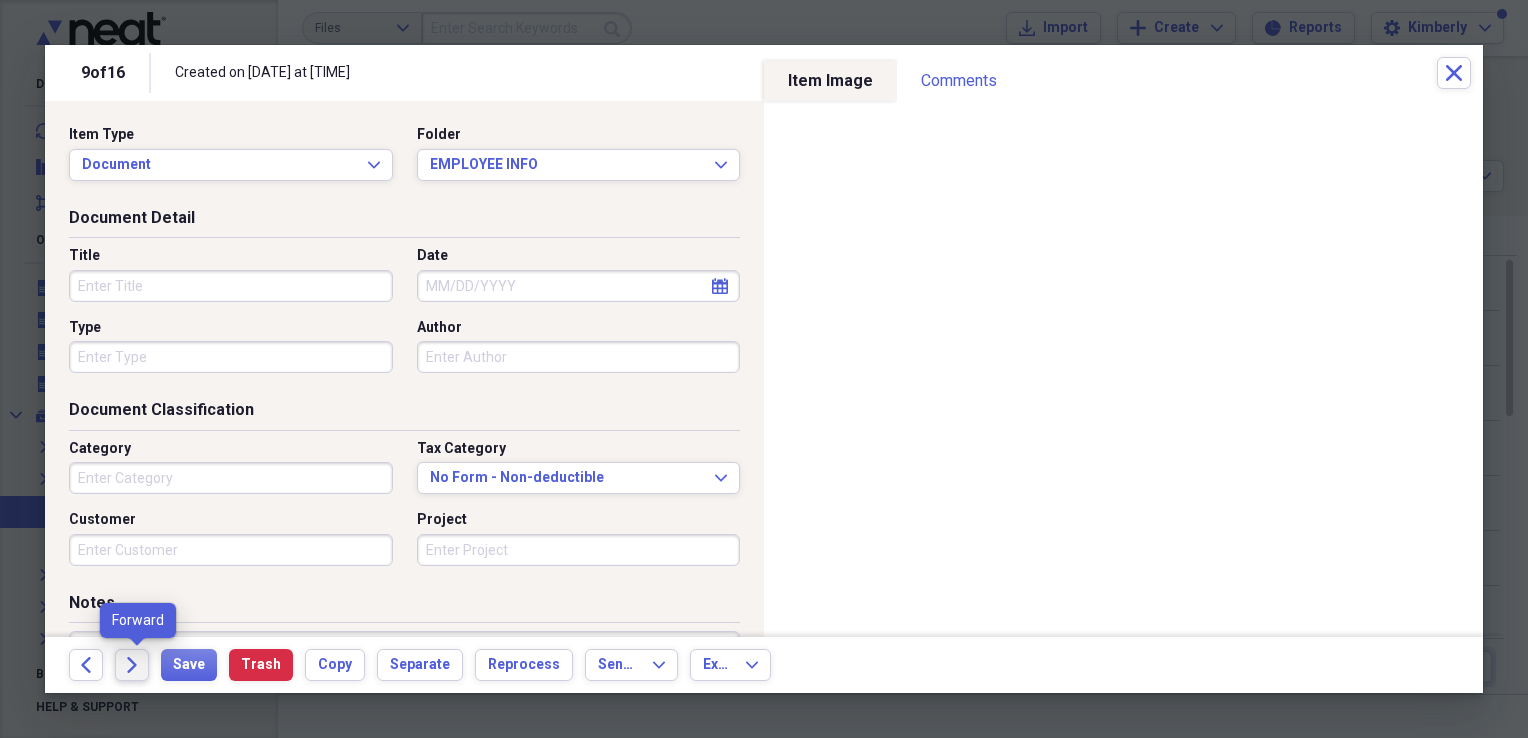 click on "Forward" 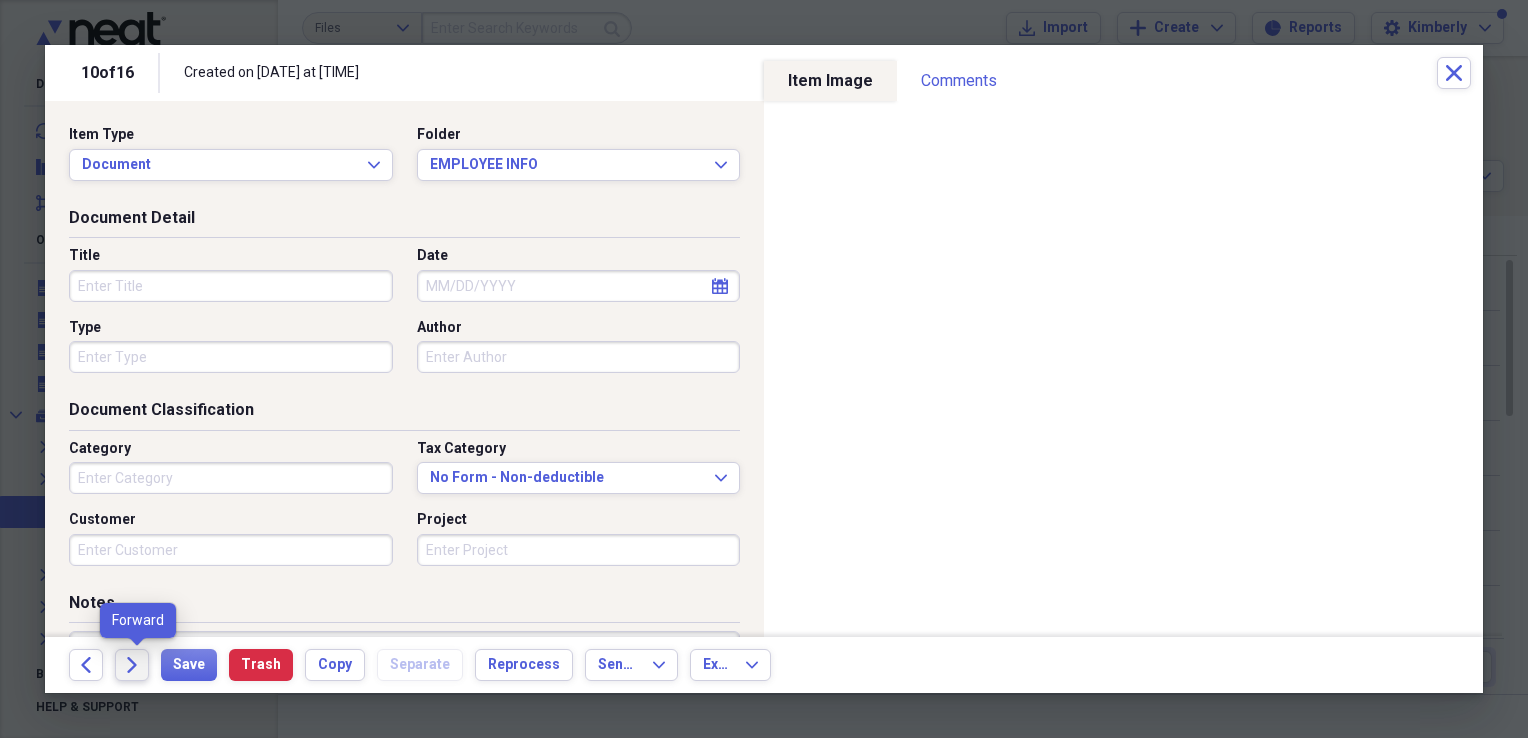click on "Forward" 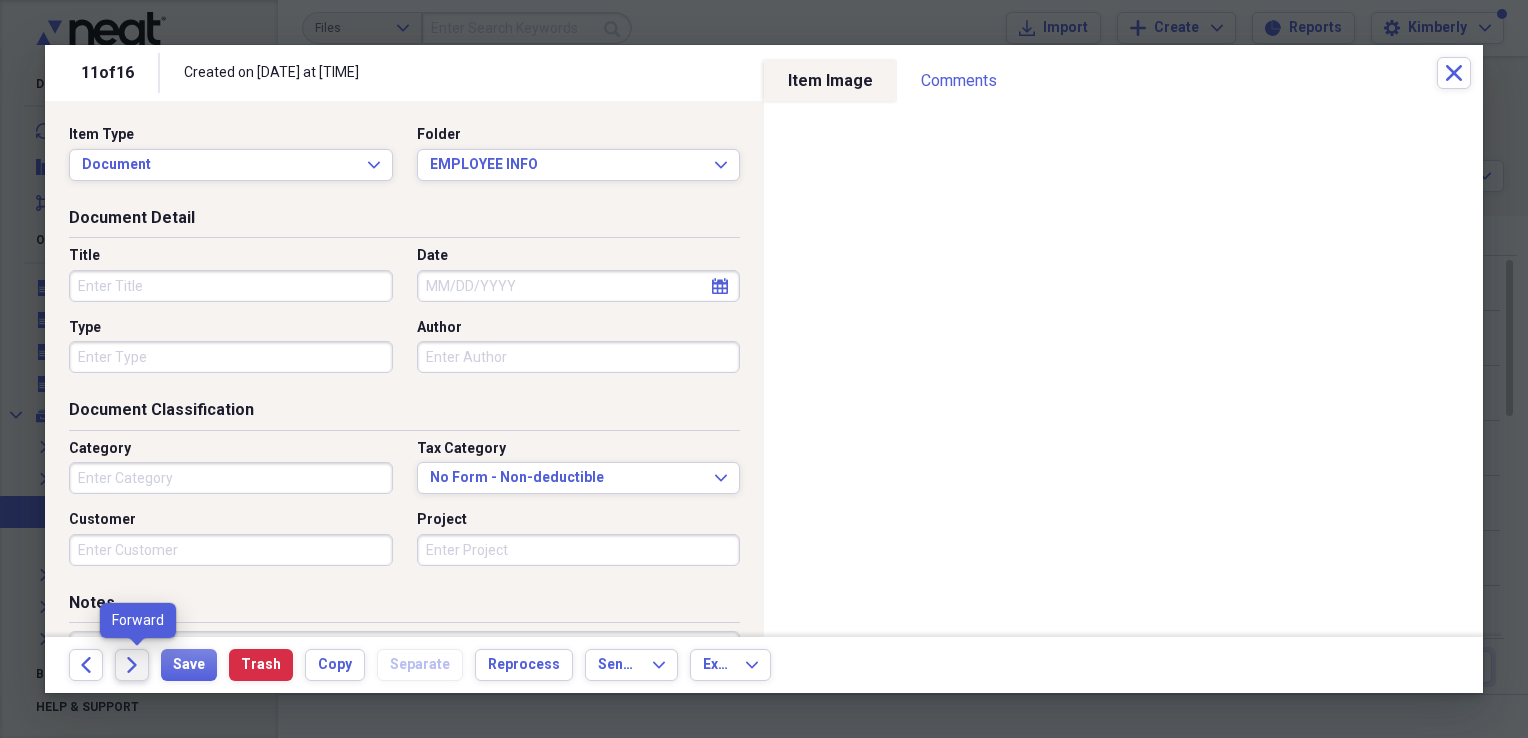 click on "Forward" 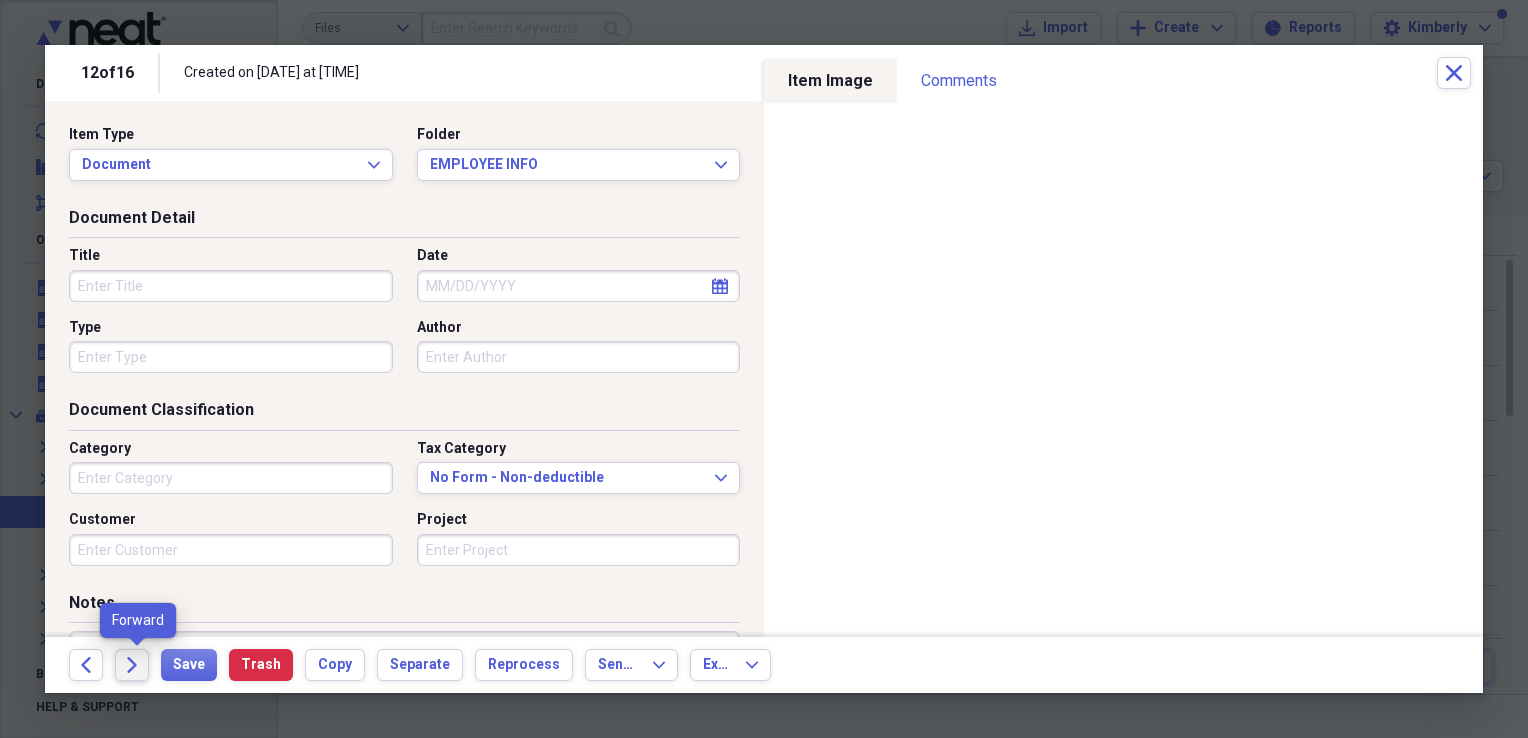 click on "Forward" at bounding box center (132, 665) 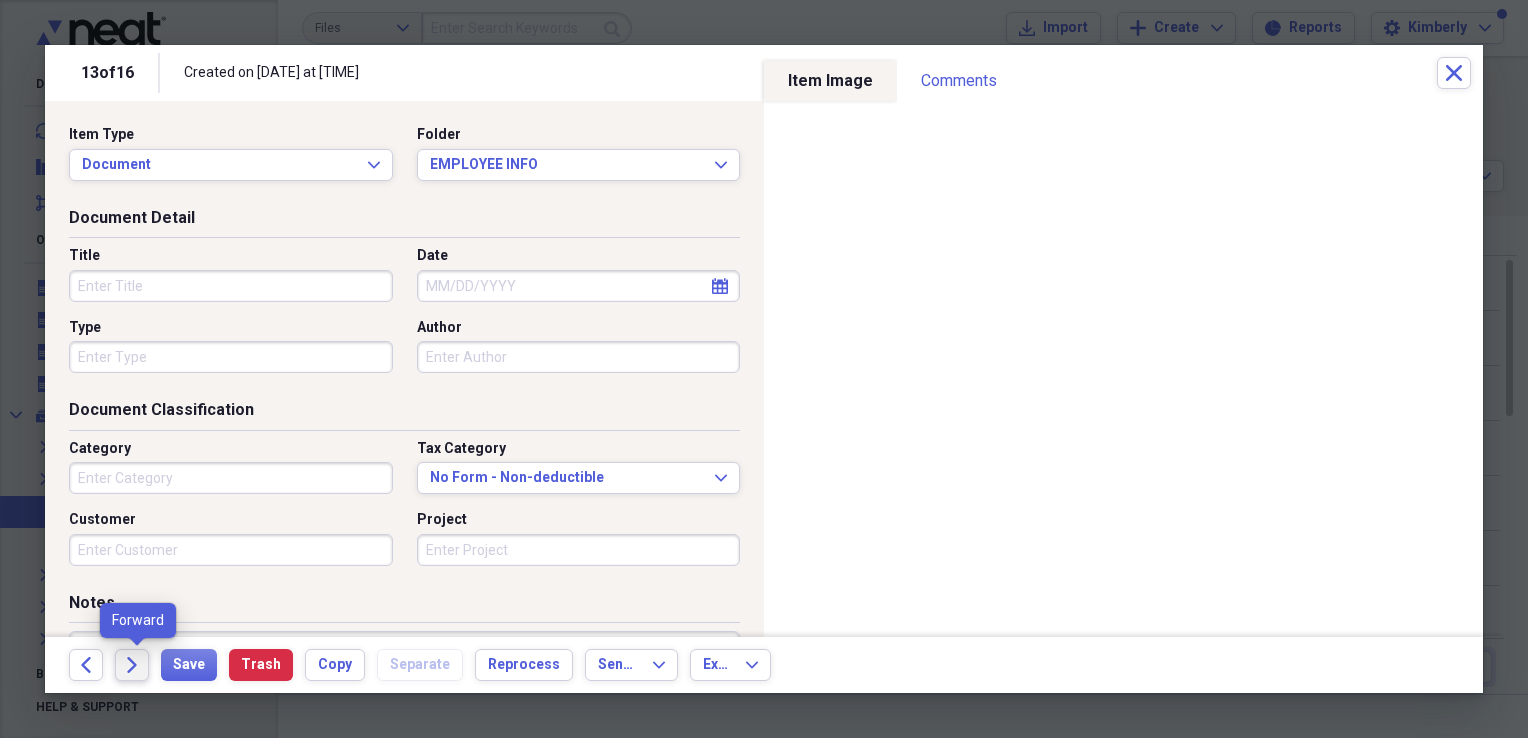 click 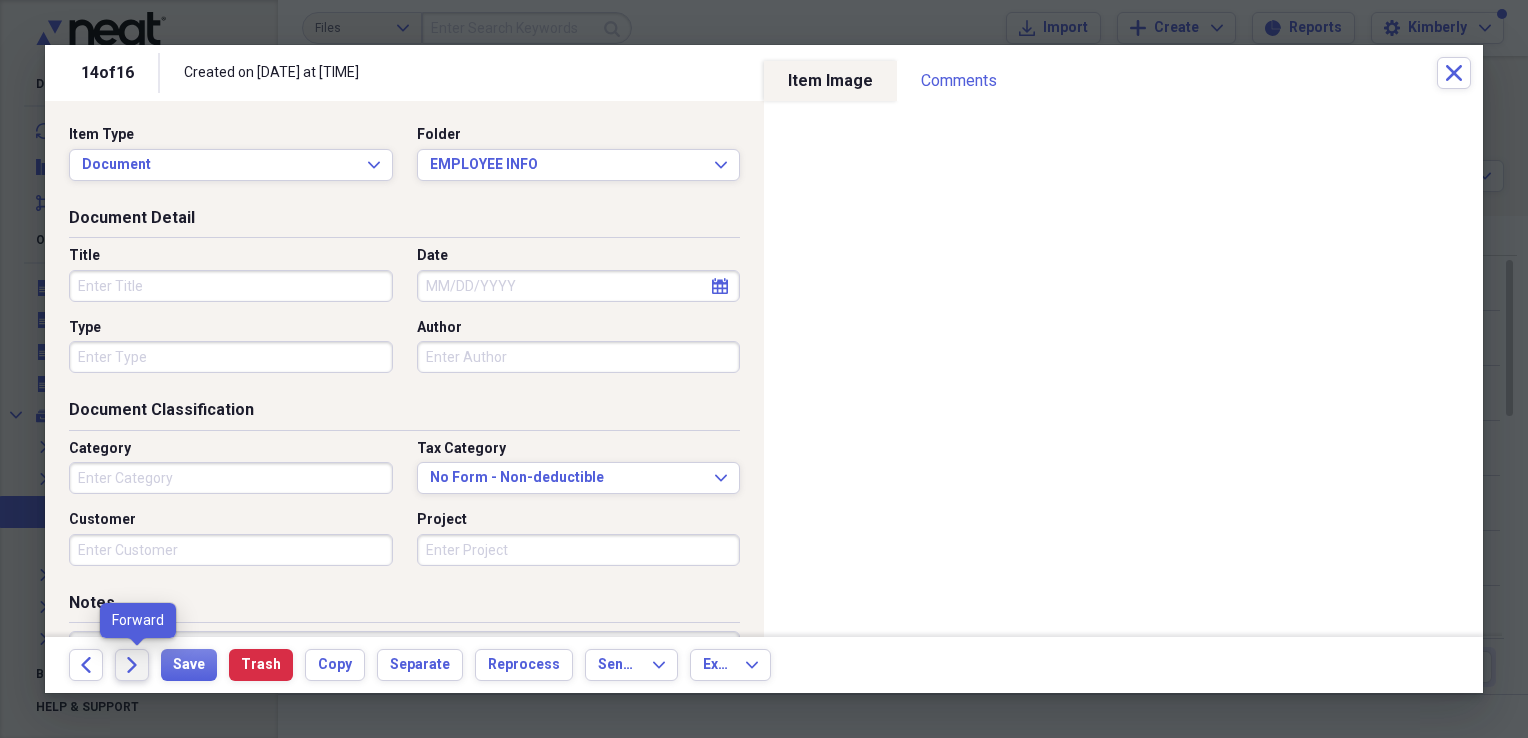 click 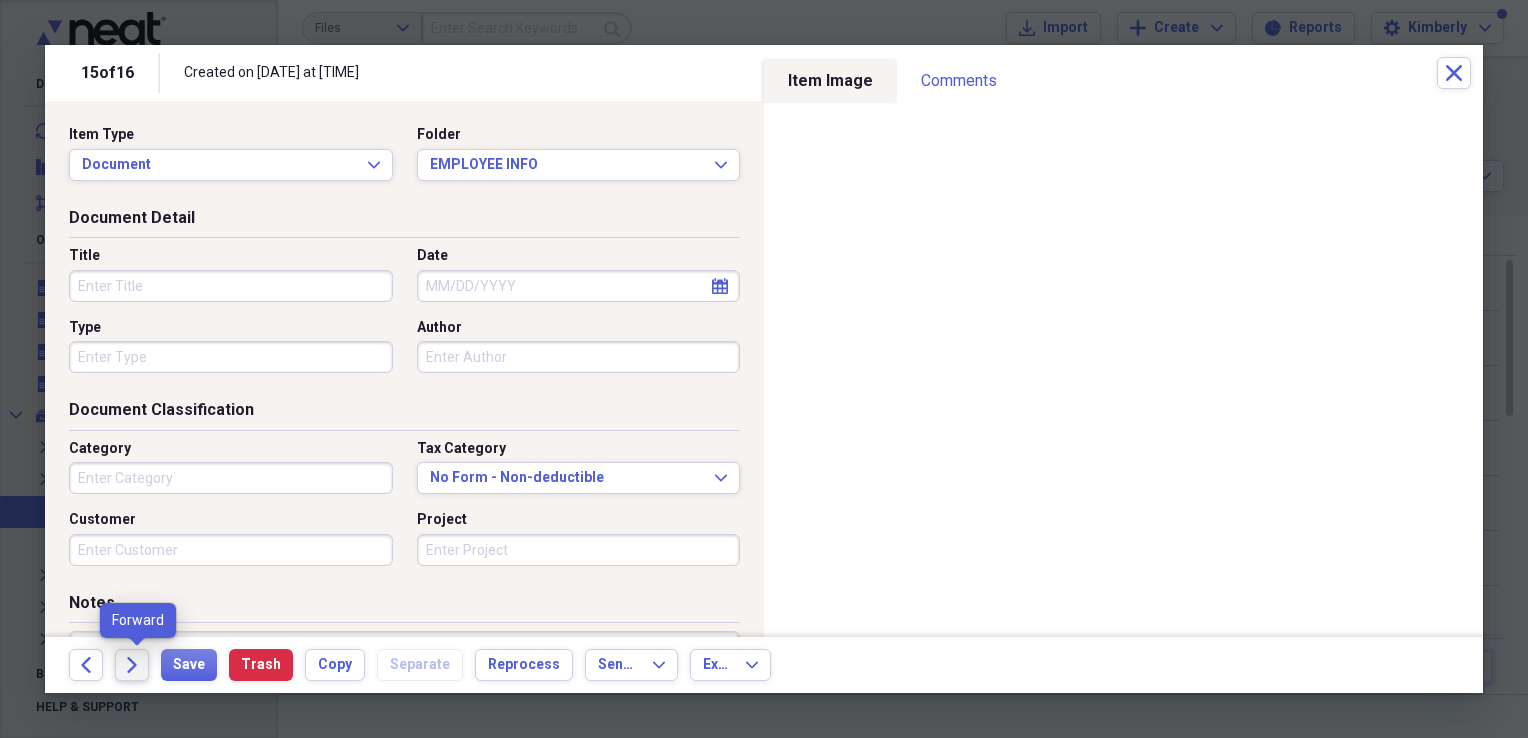 click 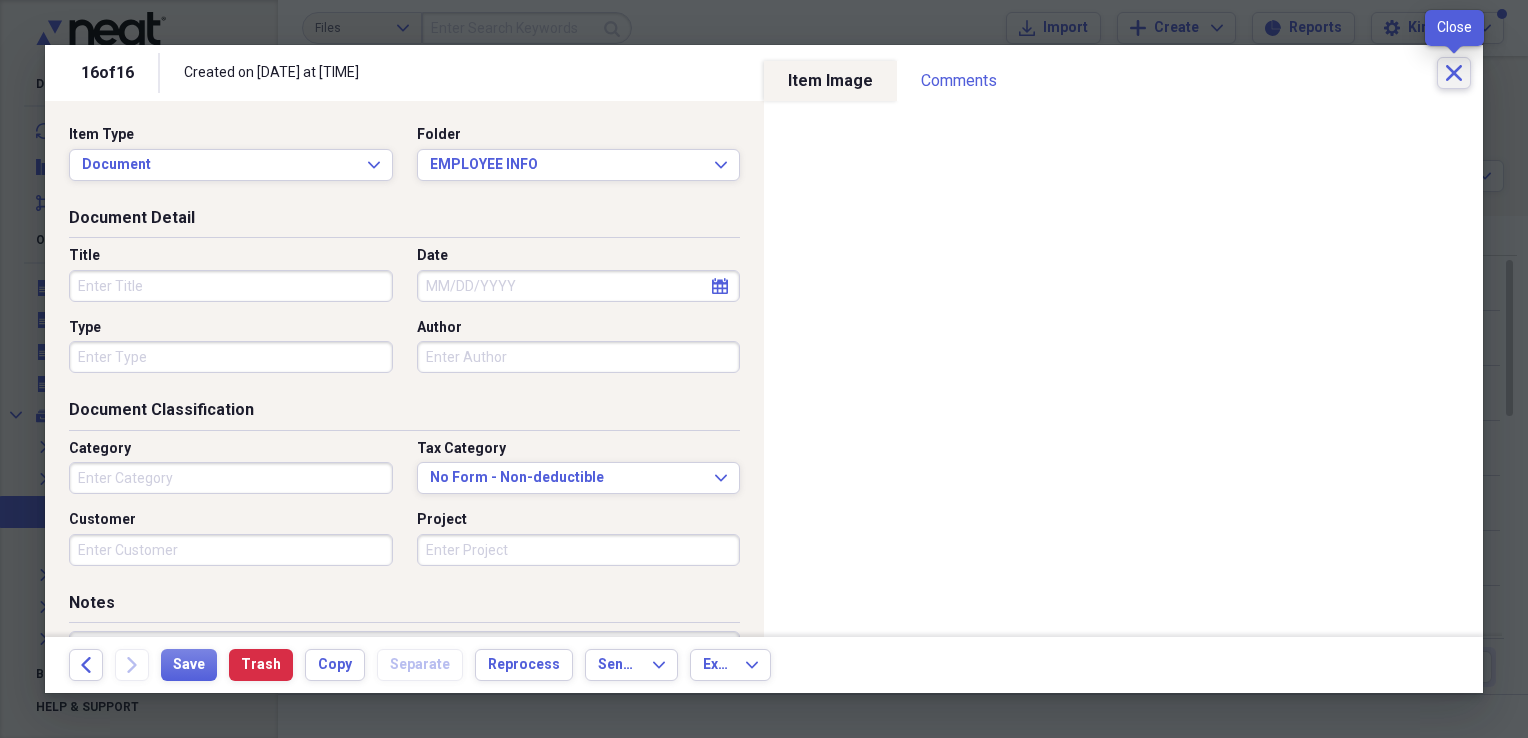click 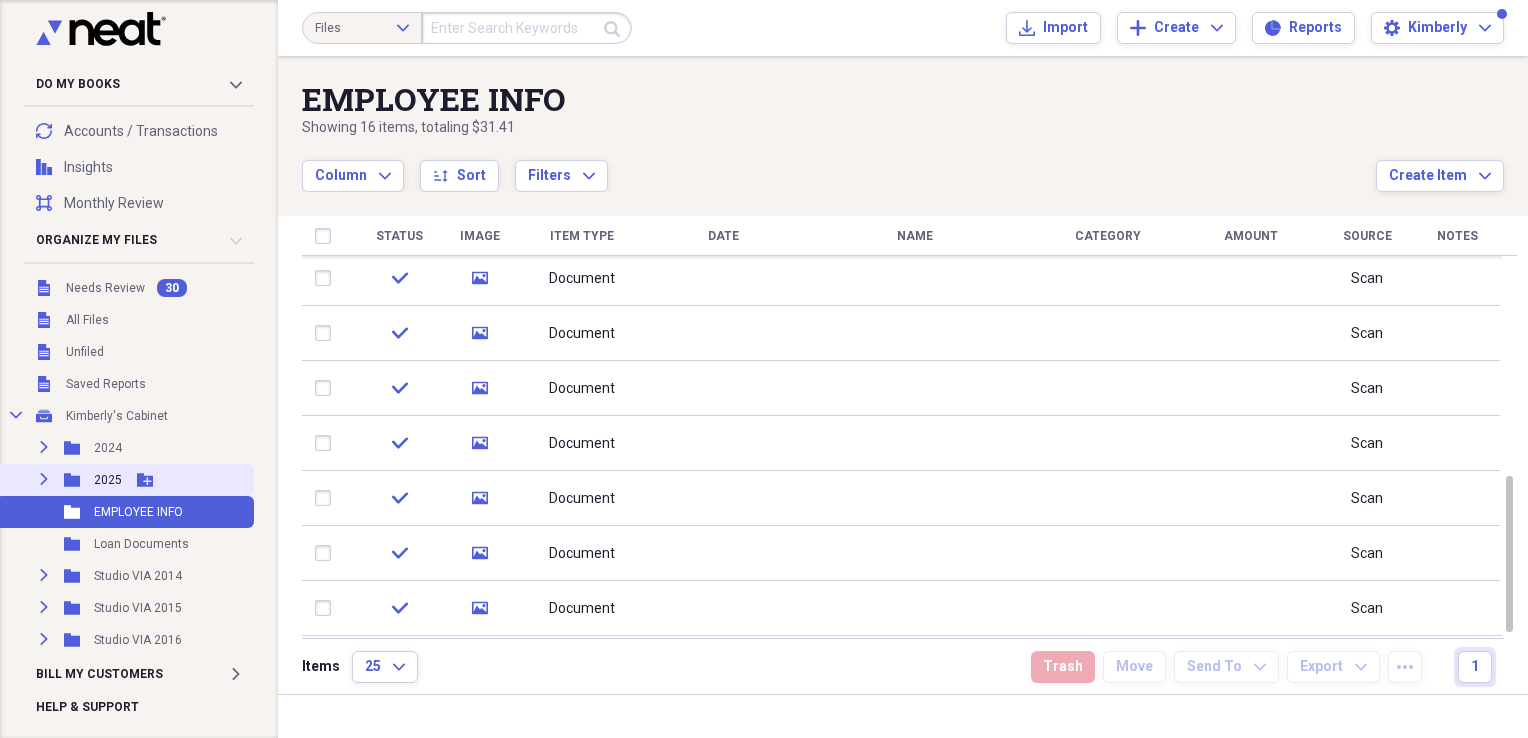 click on "Add Folder" at bounding box center [145, 480] 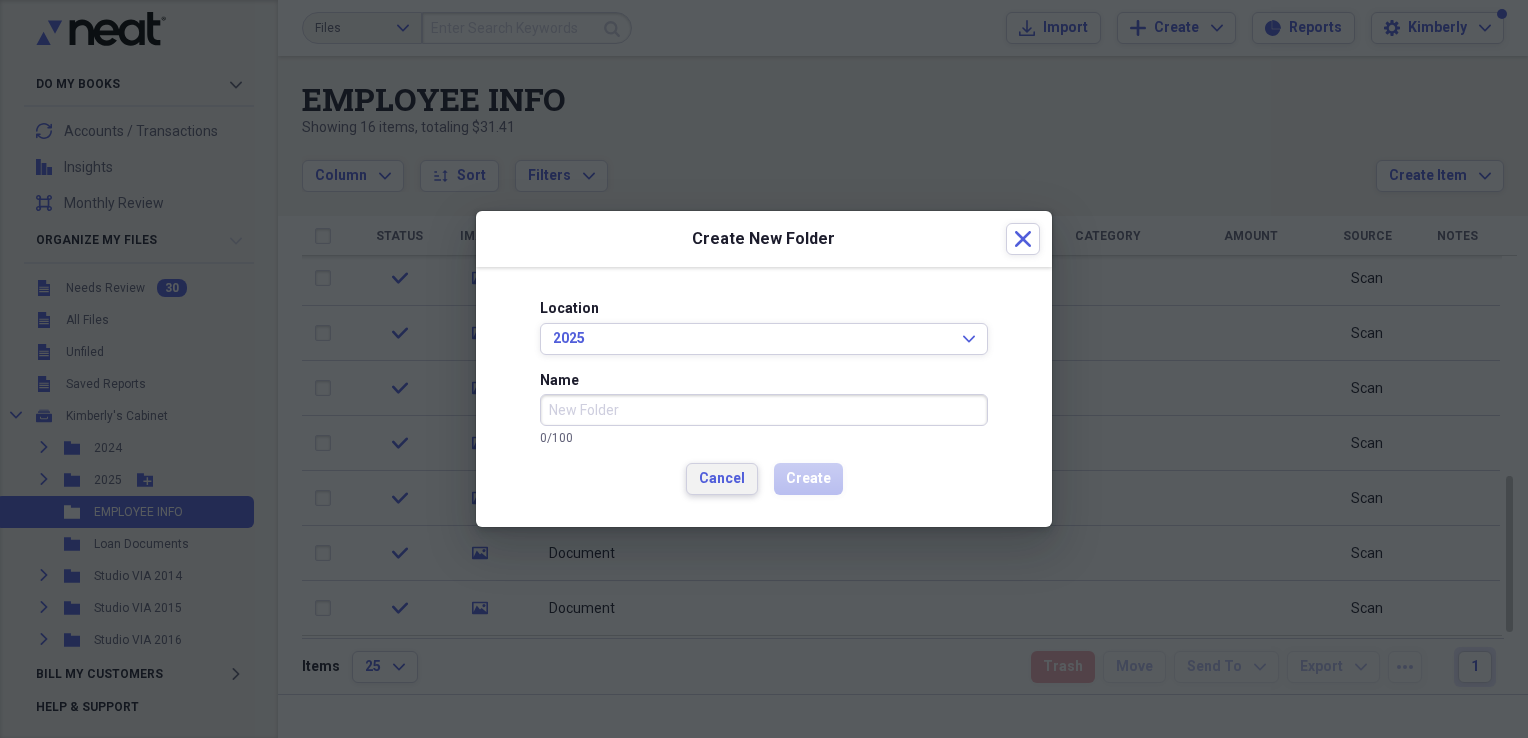 click on "Location 2025 Expand Name 0 / 100 Cancel Create" at bounding box center [764, 397] 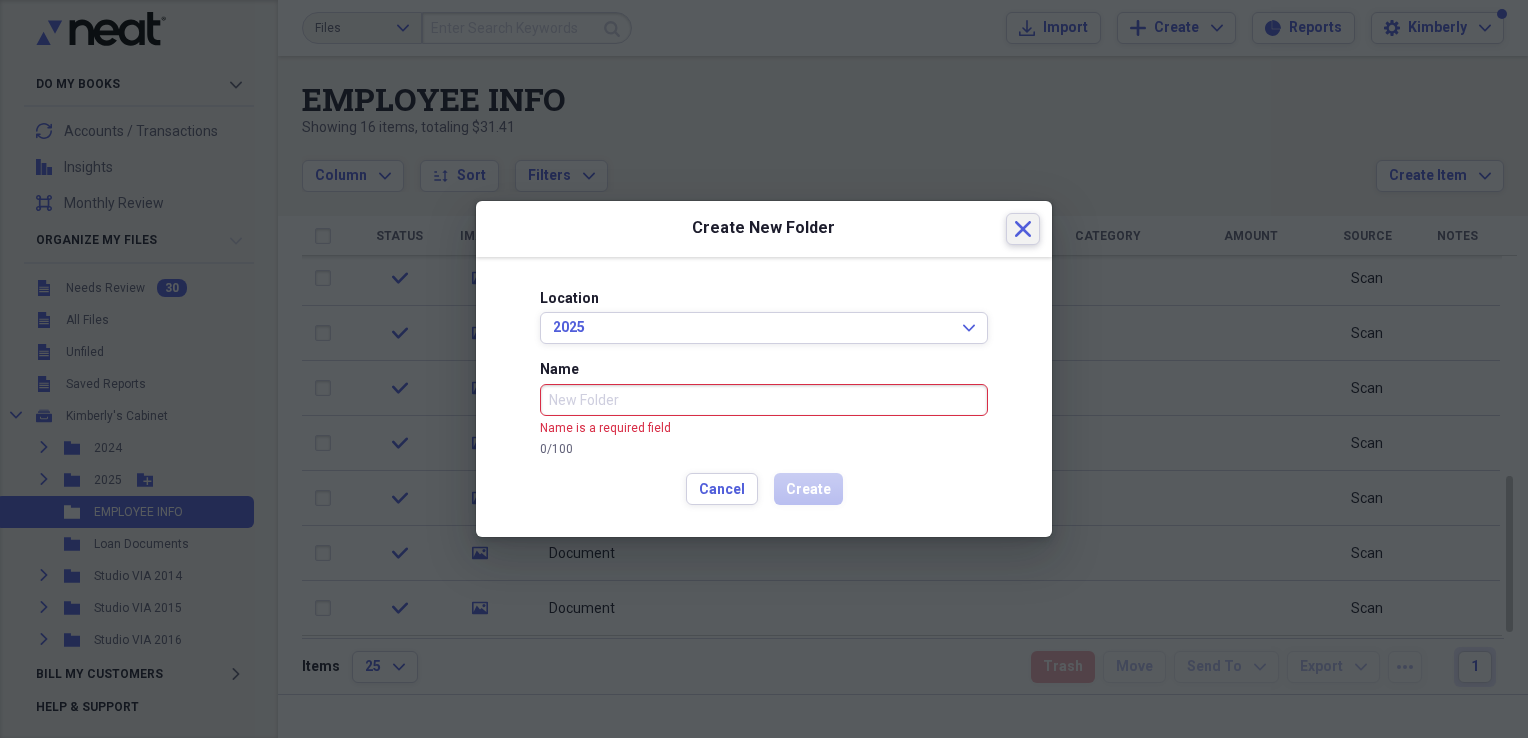 click 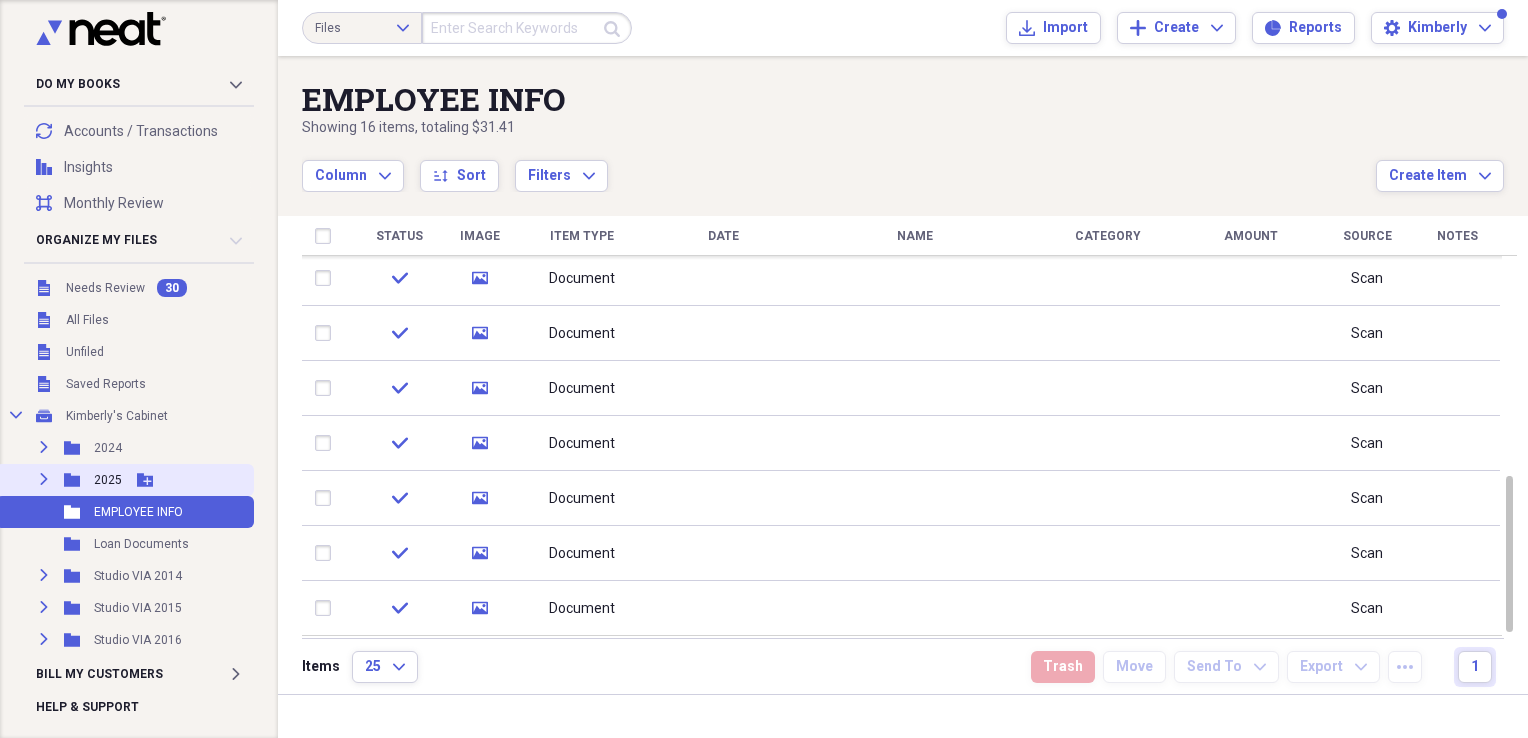 click on "2025" at bounding box center (108, 480) 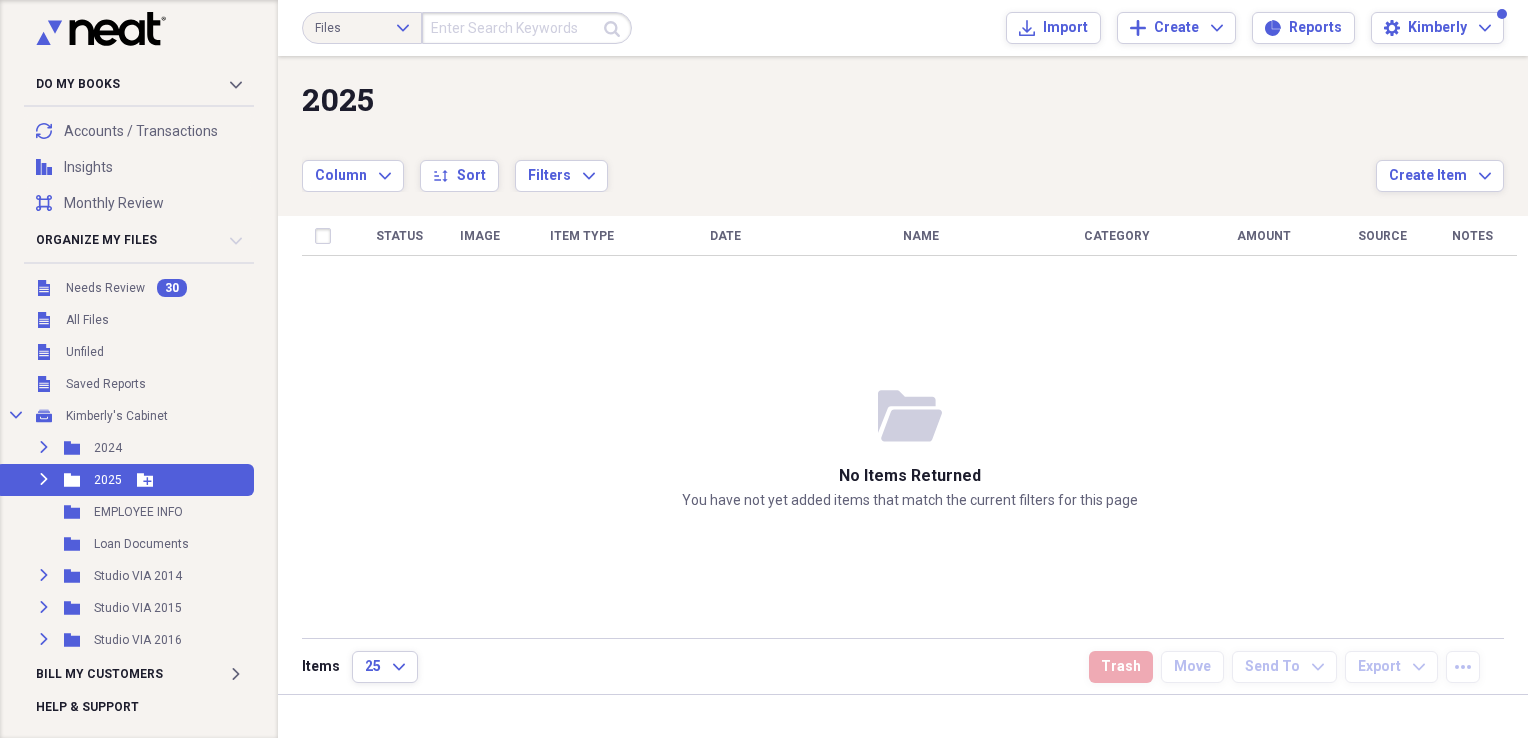 click on "Expand" 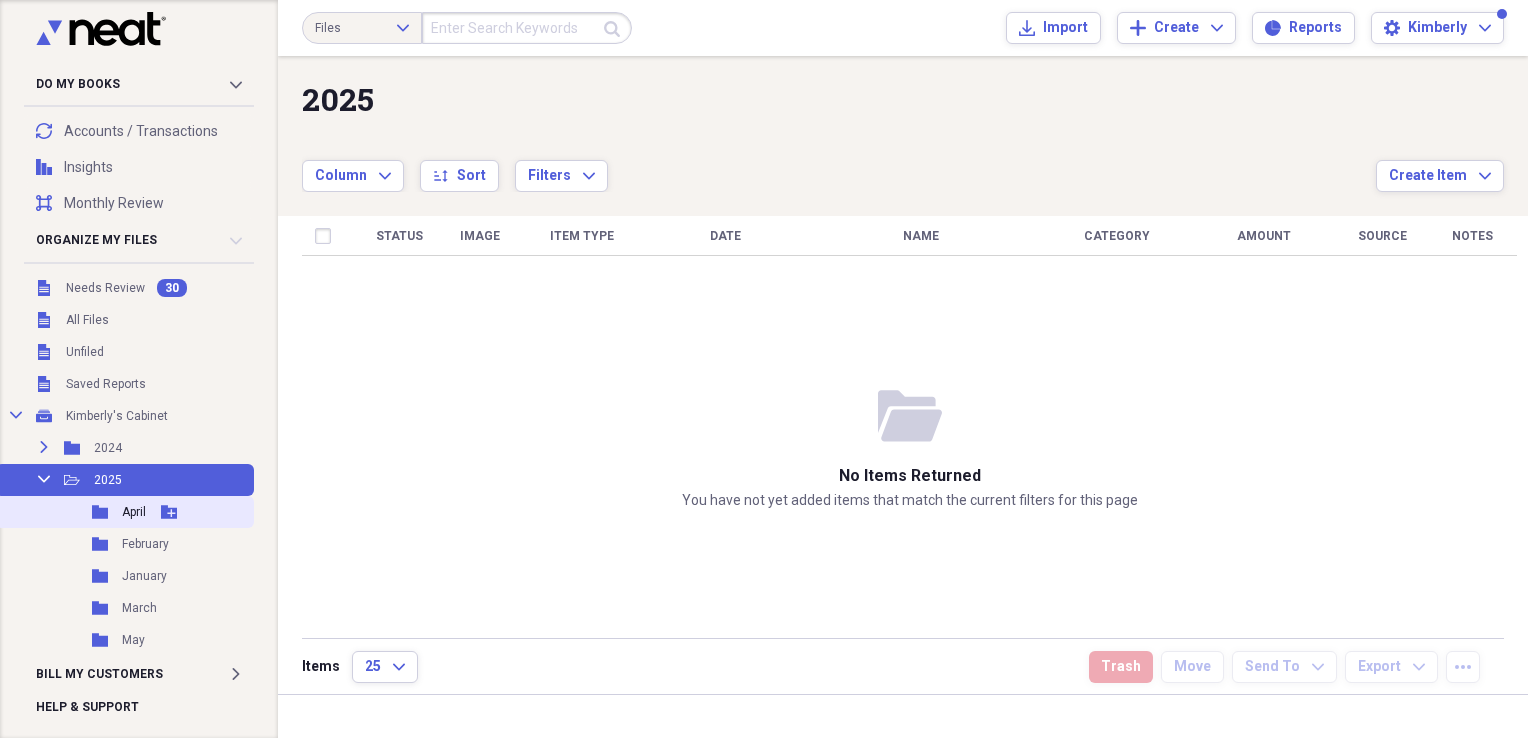 click on "Folder April Add Folder" at bounding box center [125, 512] 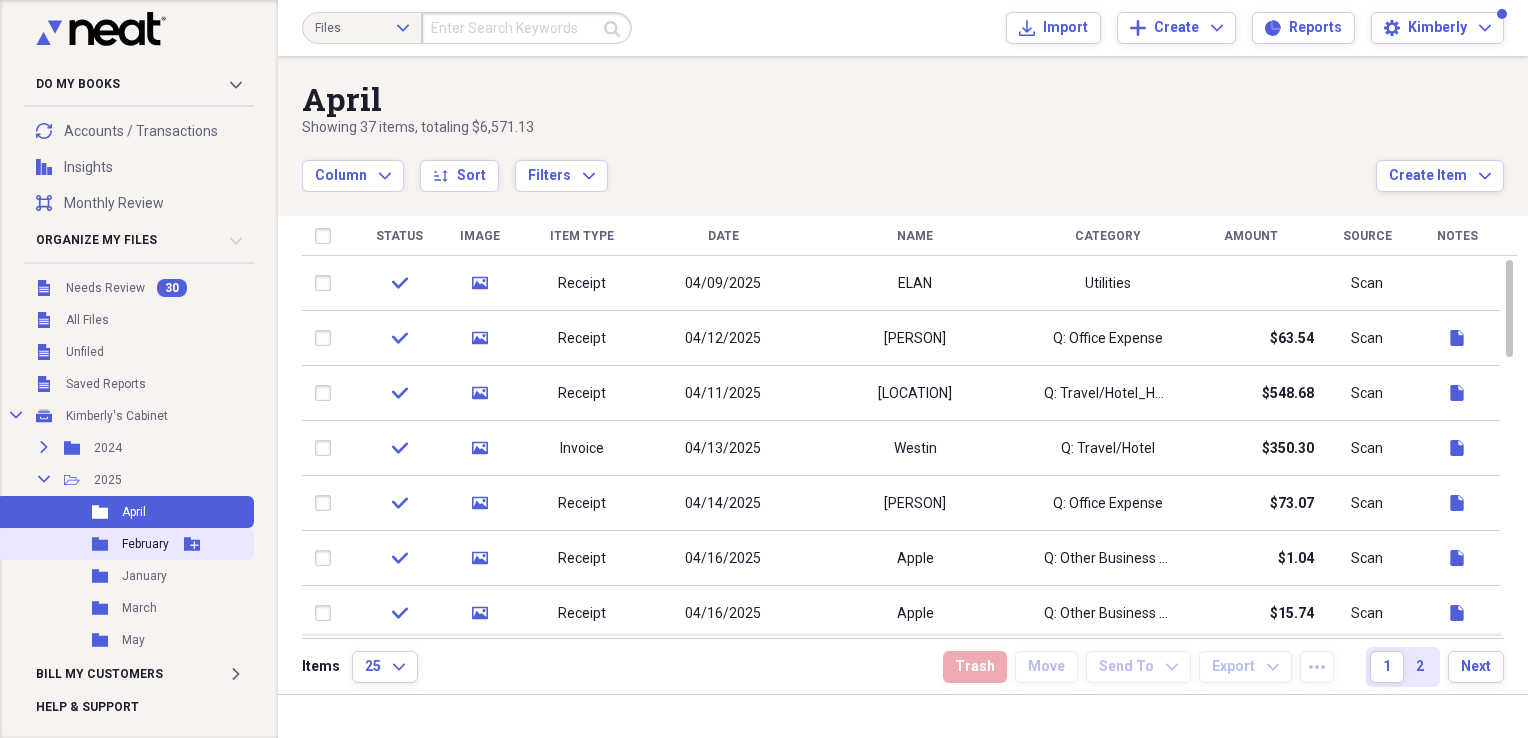 click on "Folder February Add Folder" at bounding box center (125, 544) 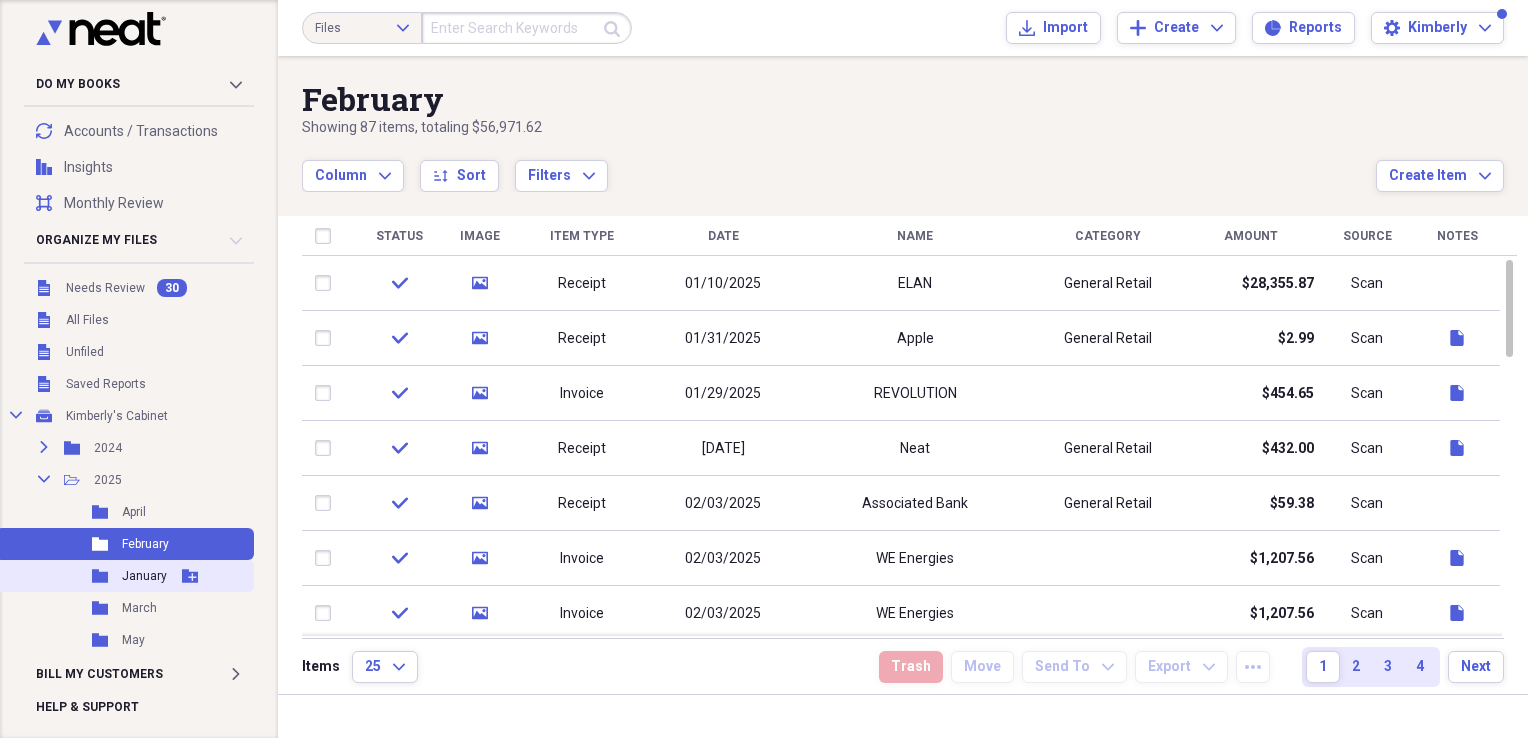 click on "January" at bounding box center [144, 576] 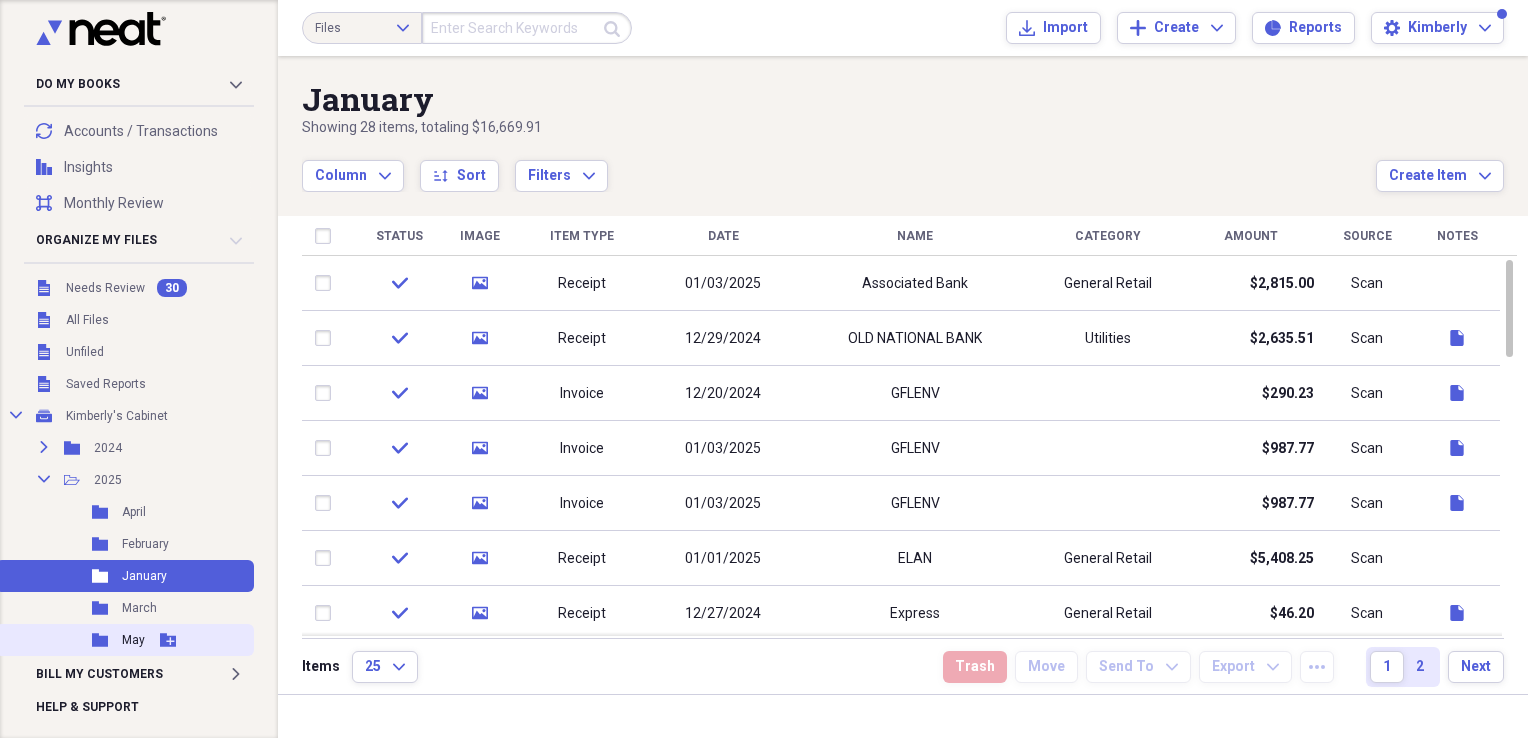click on "May" at bounding box center (133, 640) 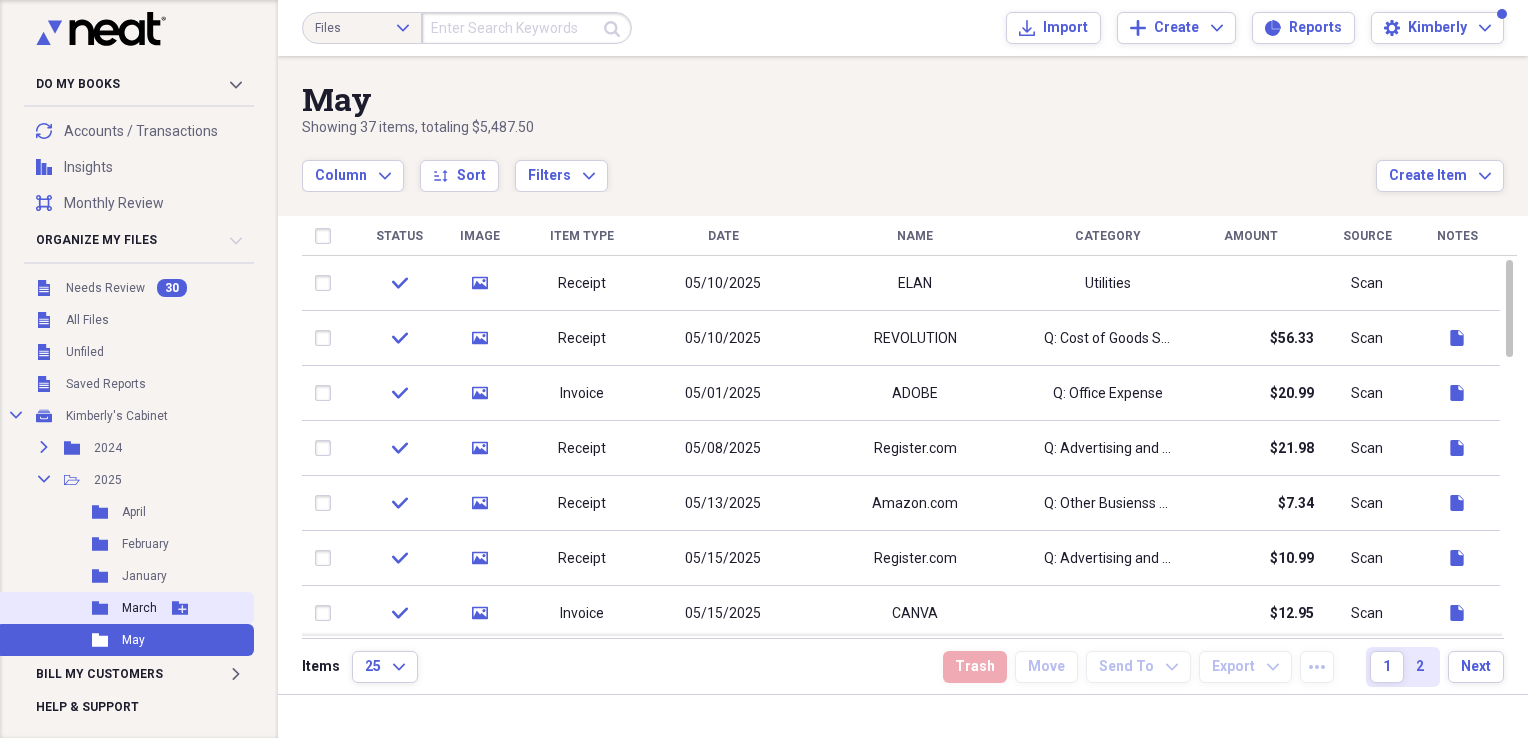 click on "March" at bounding box center (139, 608) 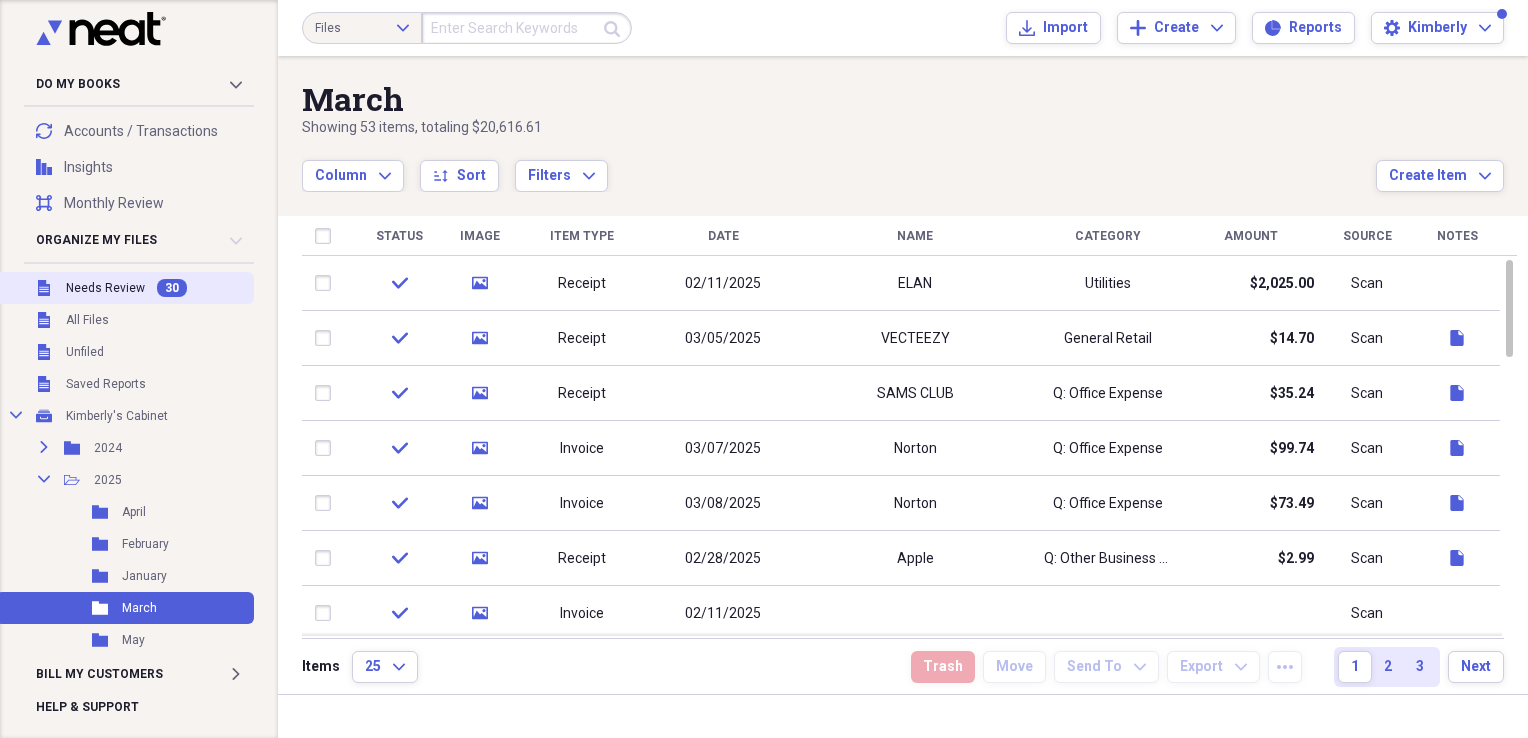 click on "Needs Review" at bounding box center [105, 288] 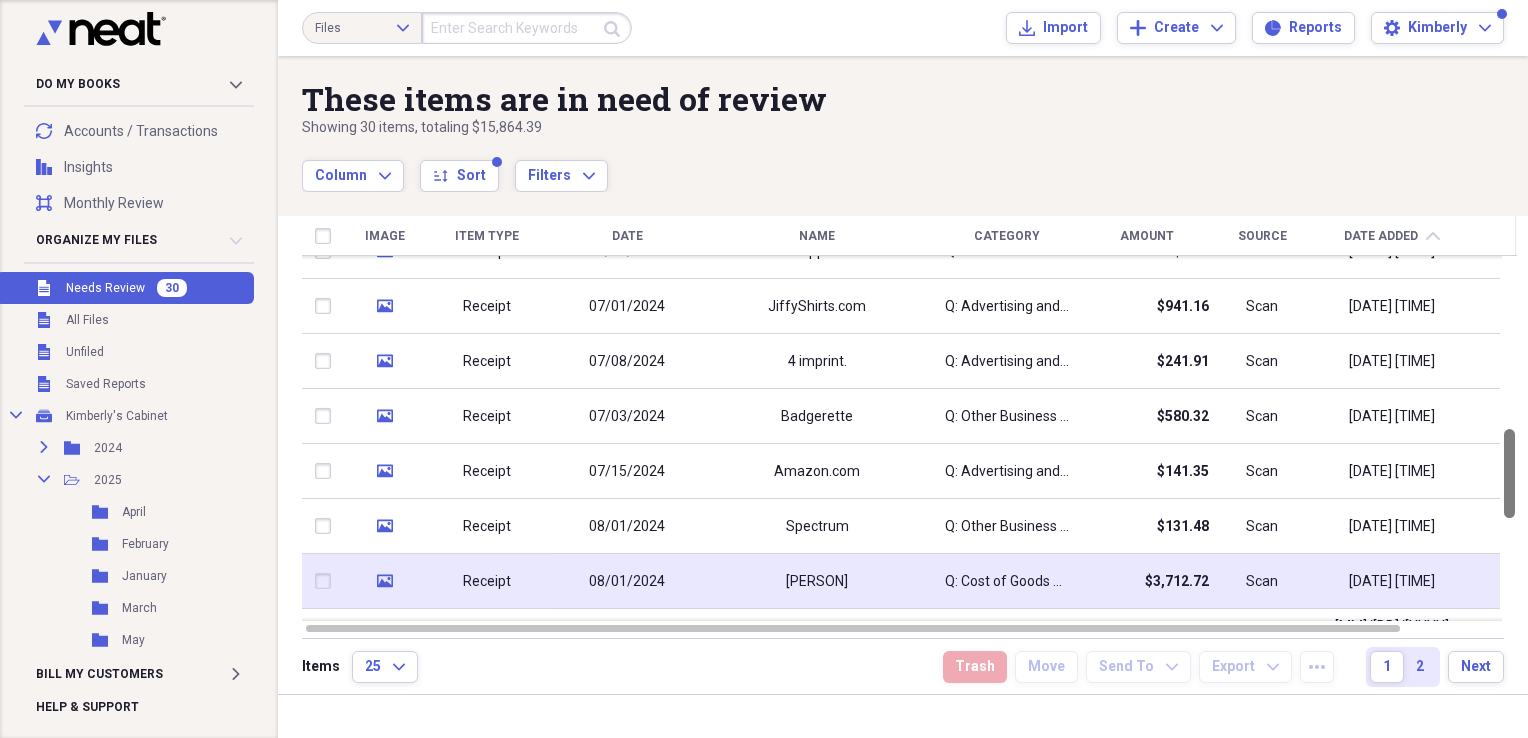 drag, startPoint x: 1519, startPoint y: 338, endPoint x: 1501, endPoint y: 282, distance: 58.821766 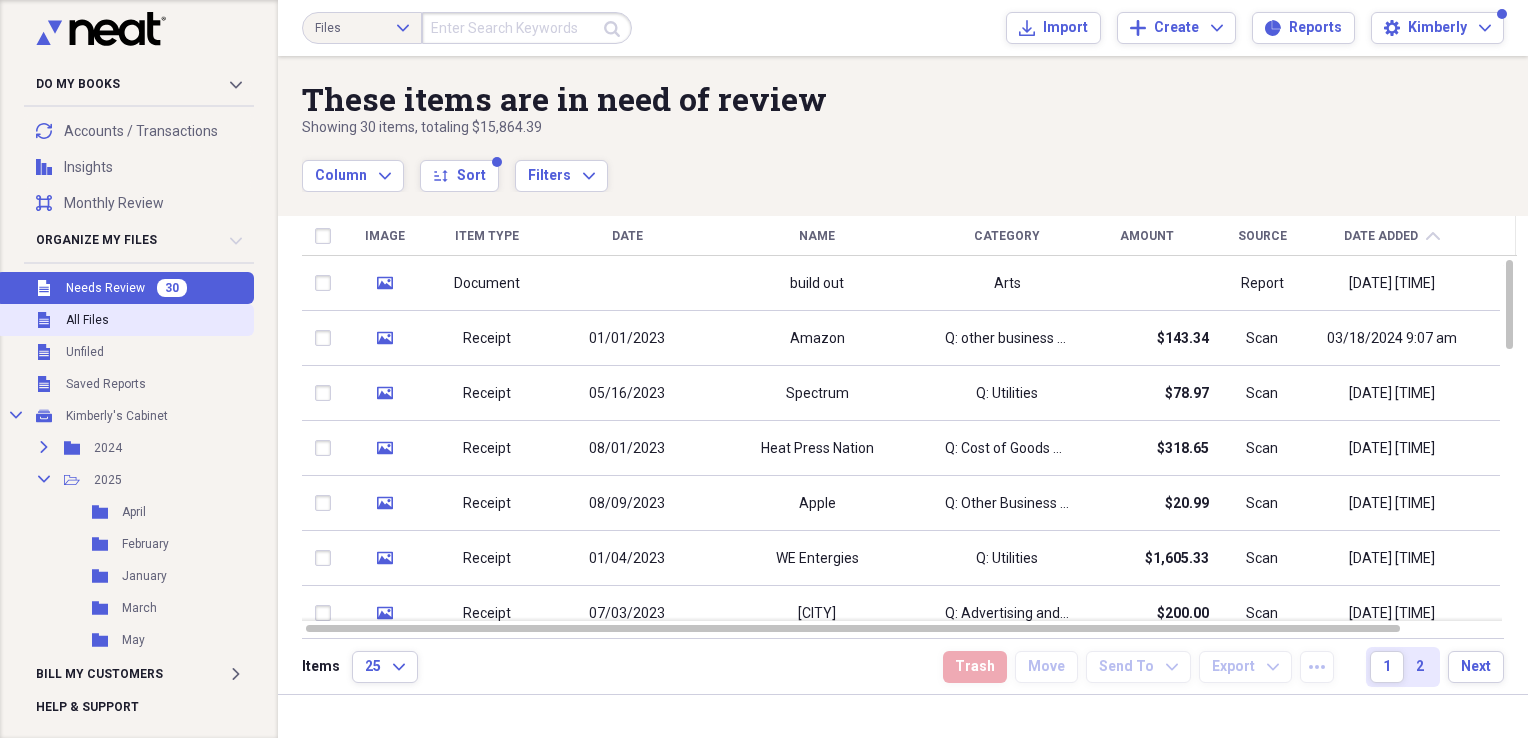 click on "All Files" at bounding box center [87, 320] 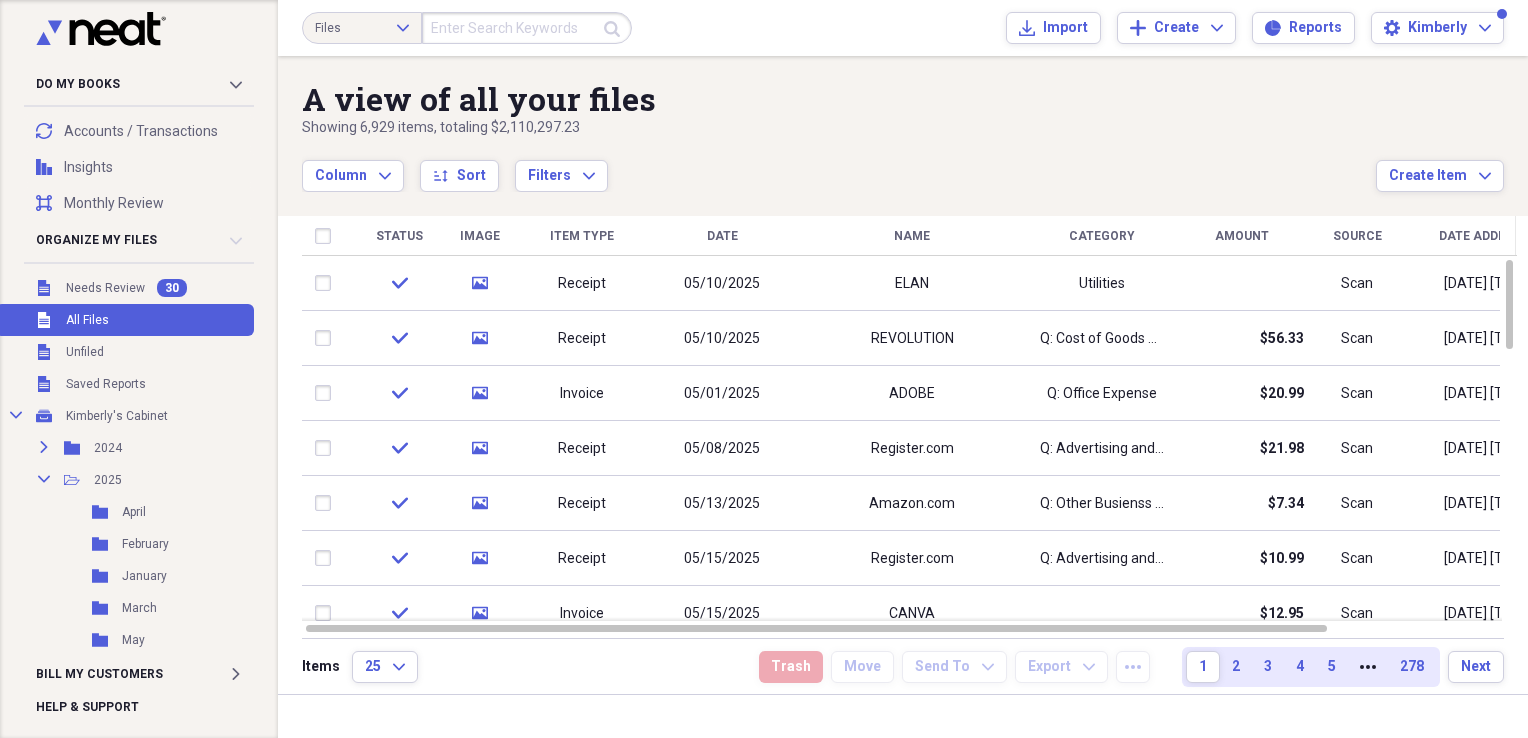 click on "Date" at bounding box center (722, 236) 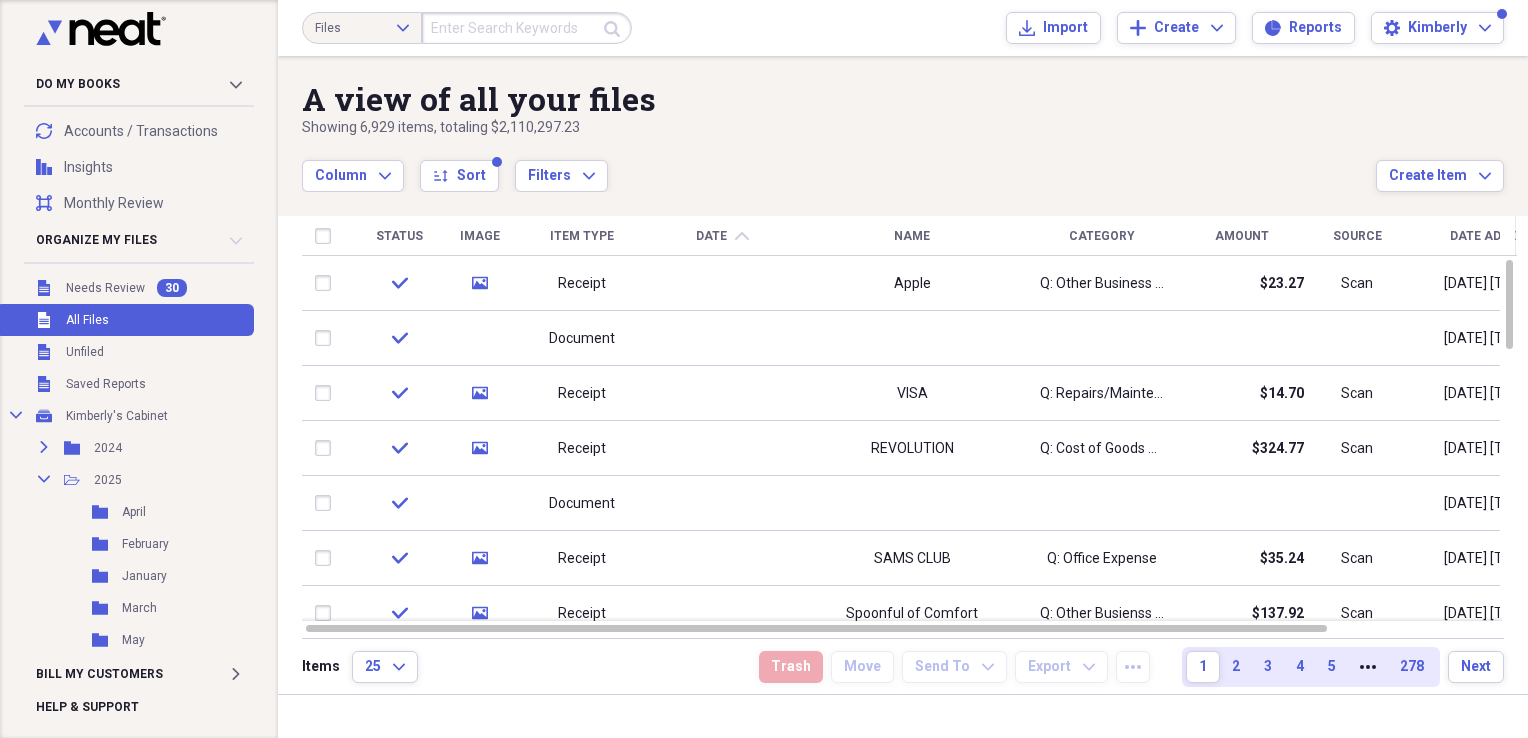 click on "chevron-up" 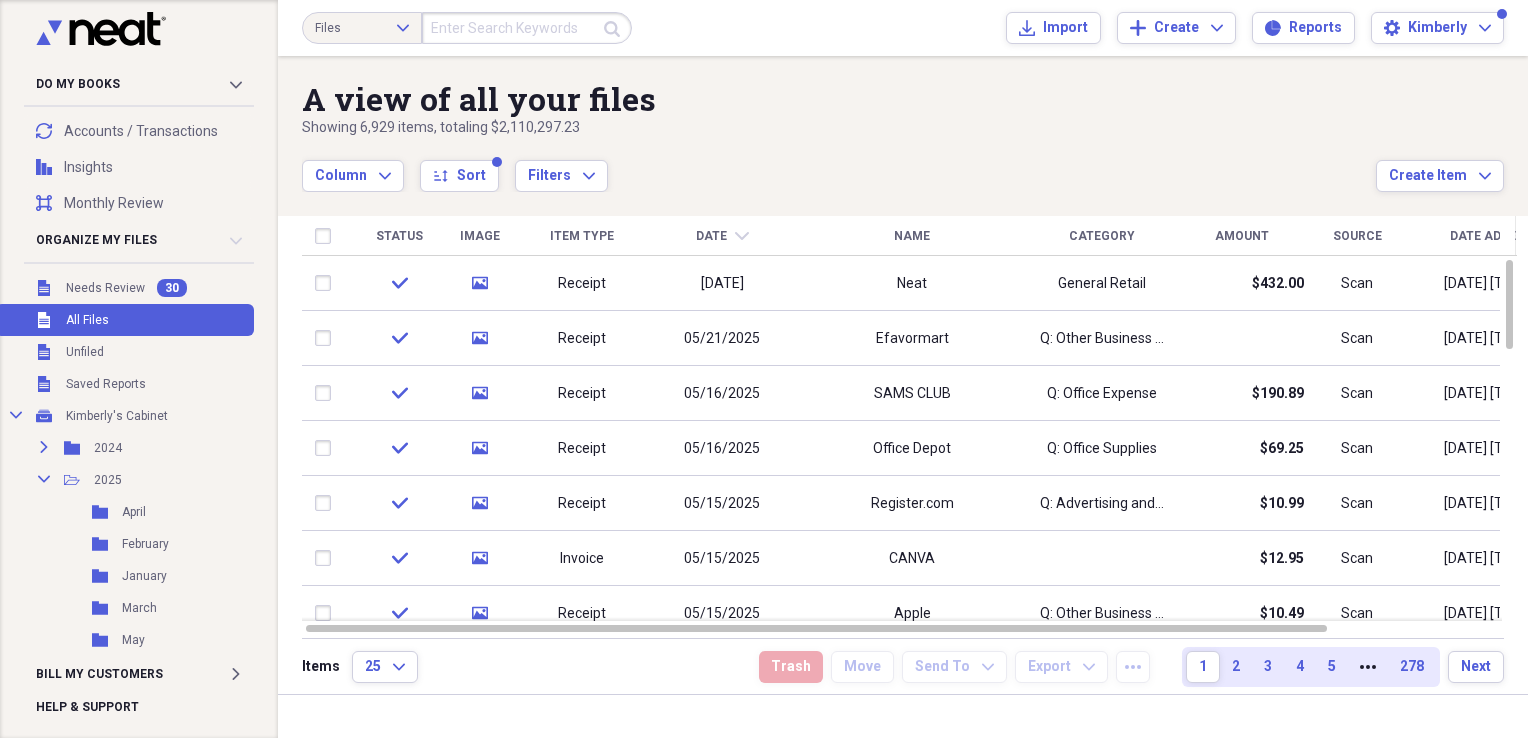 click on "Date Added" at bounding box center (1487, 236) 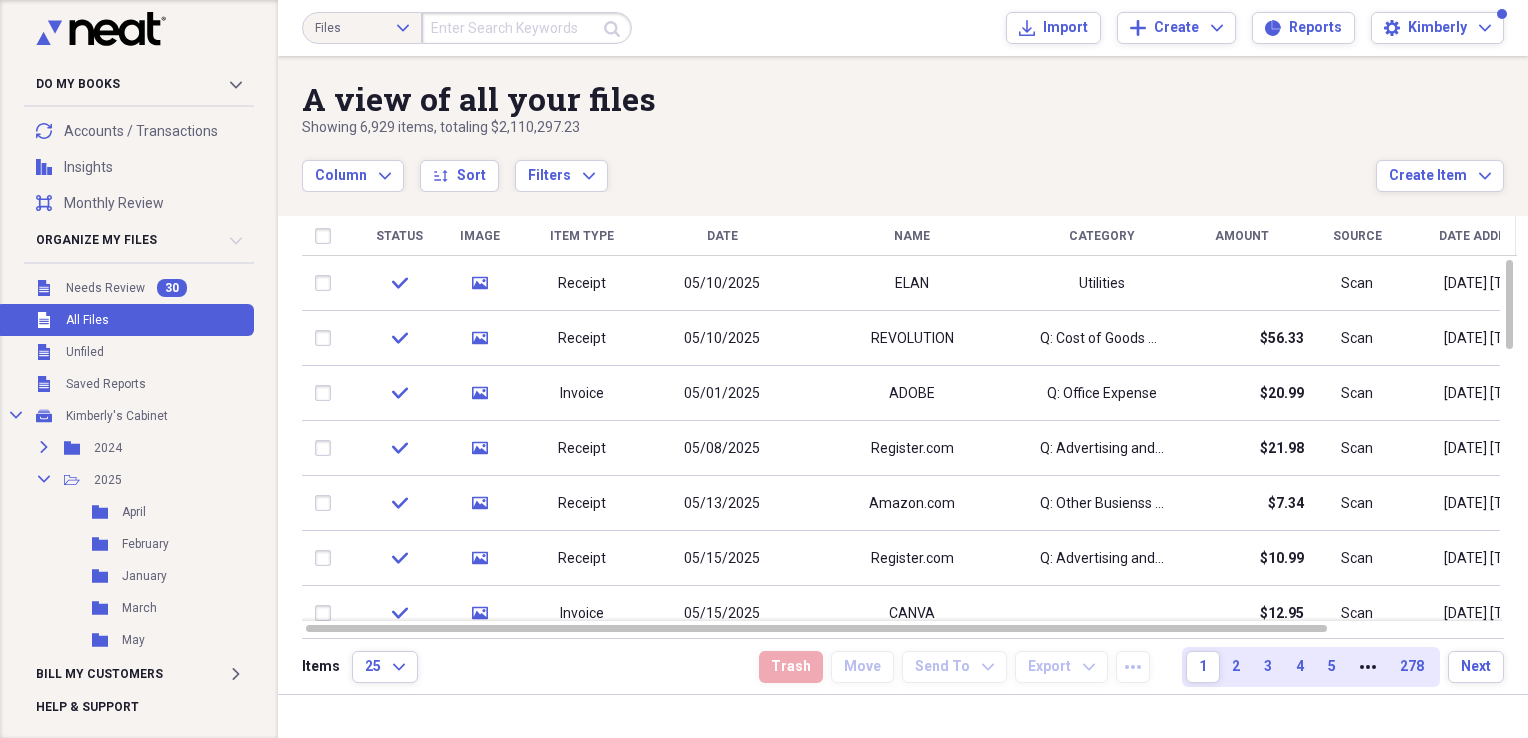 click at bounding box center [527, 28] 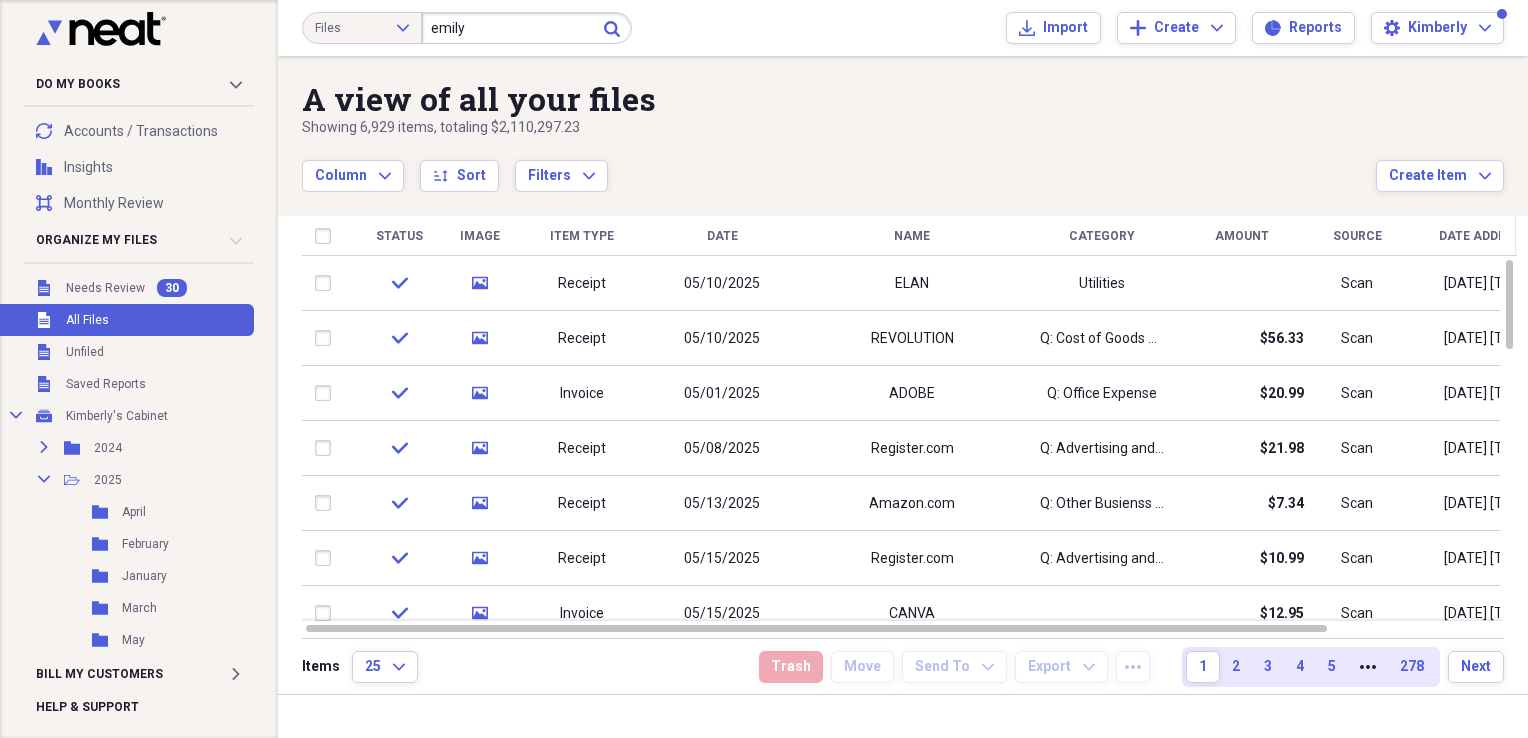 type on "emily" 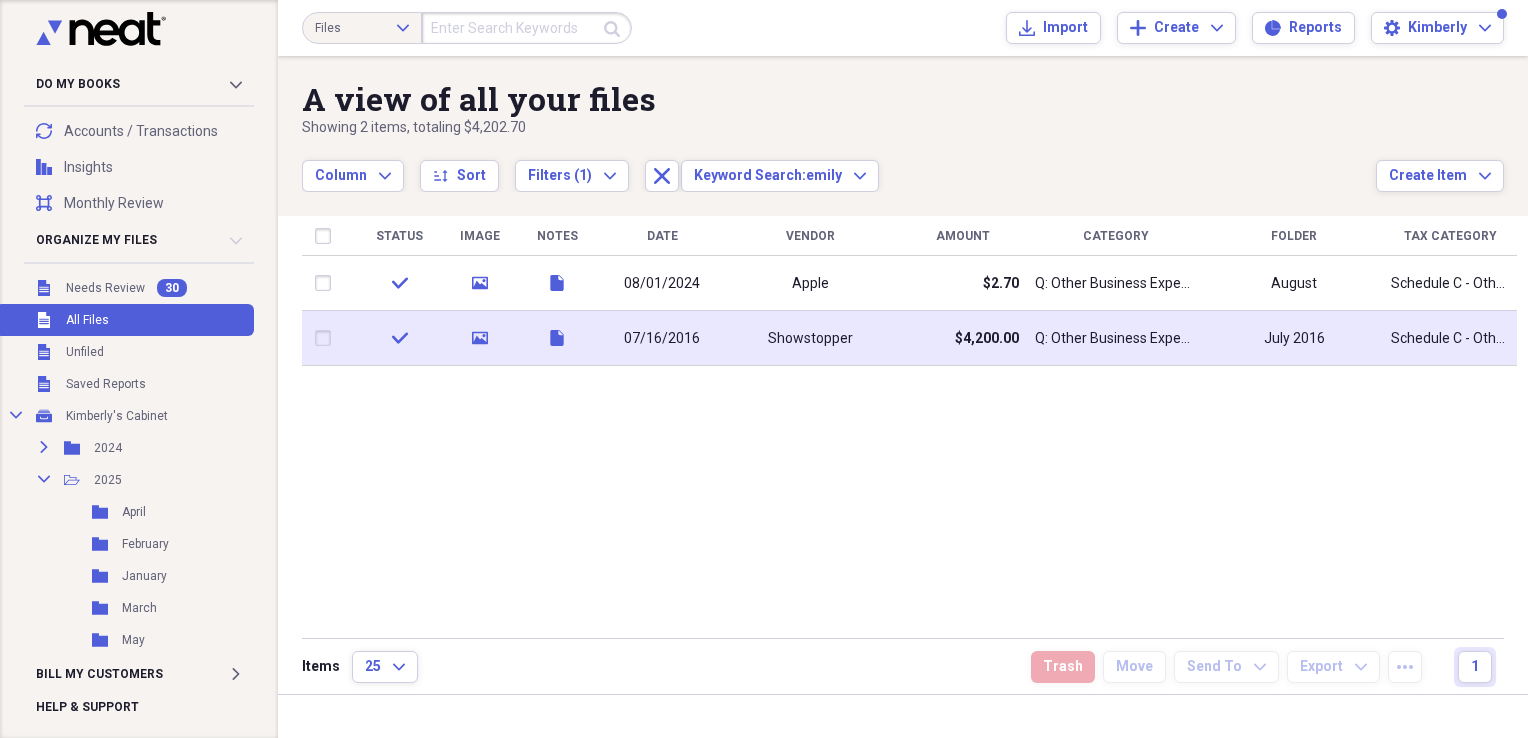 click on "Showstopper" at bounding box center [810, 339] 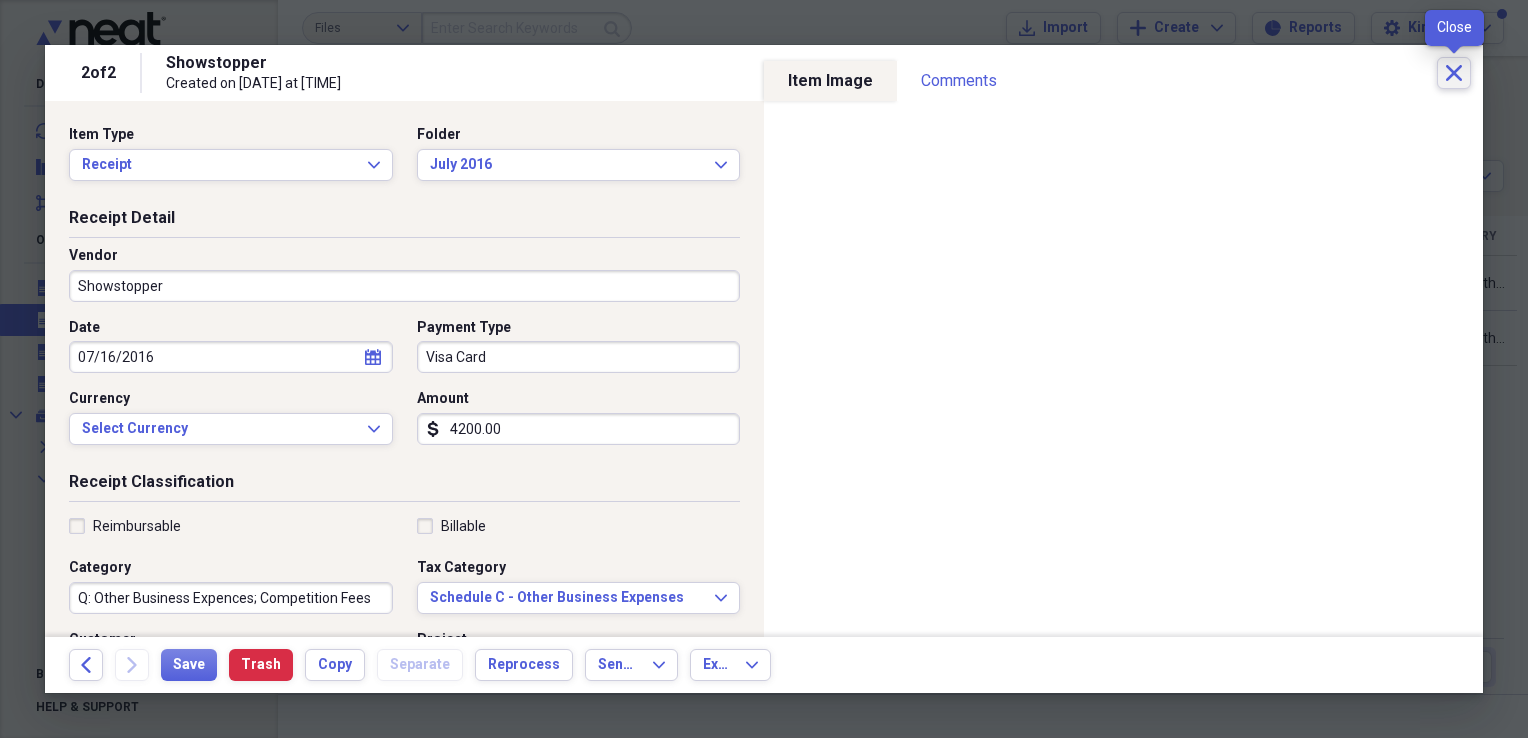 click 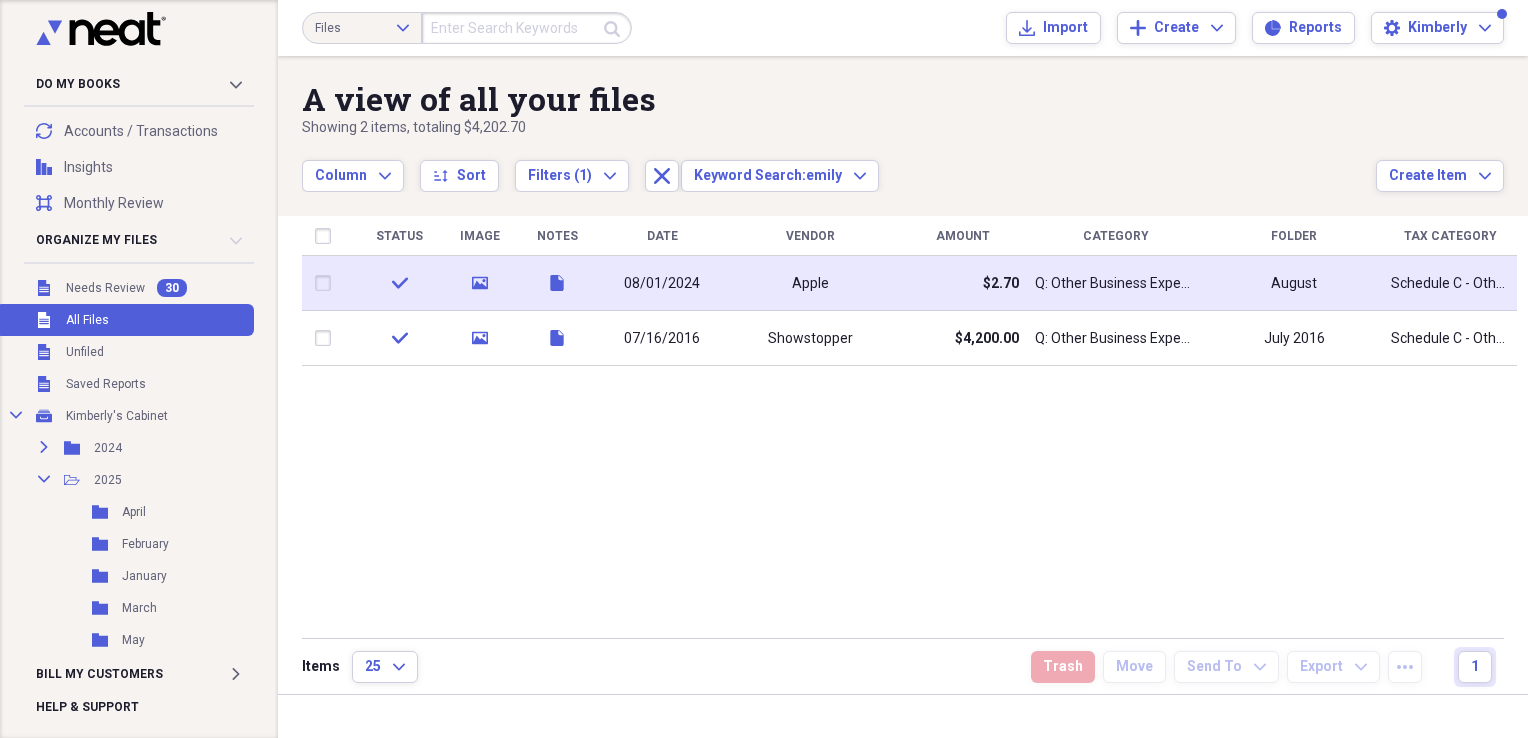click on "08/01/2024" at bounding box center (662, 284) 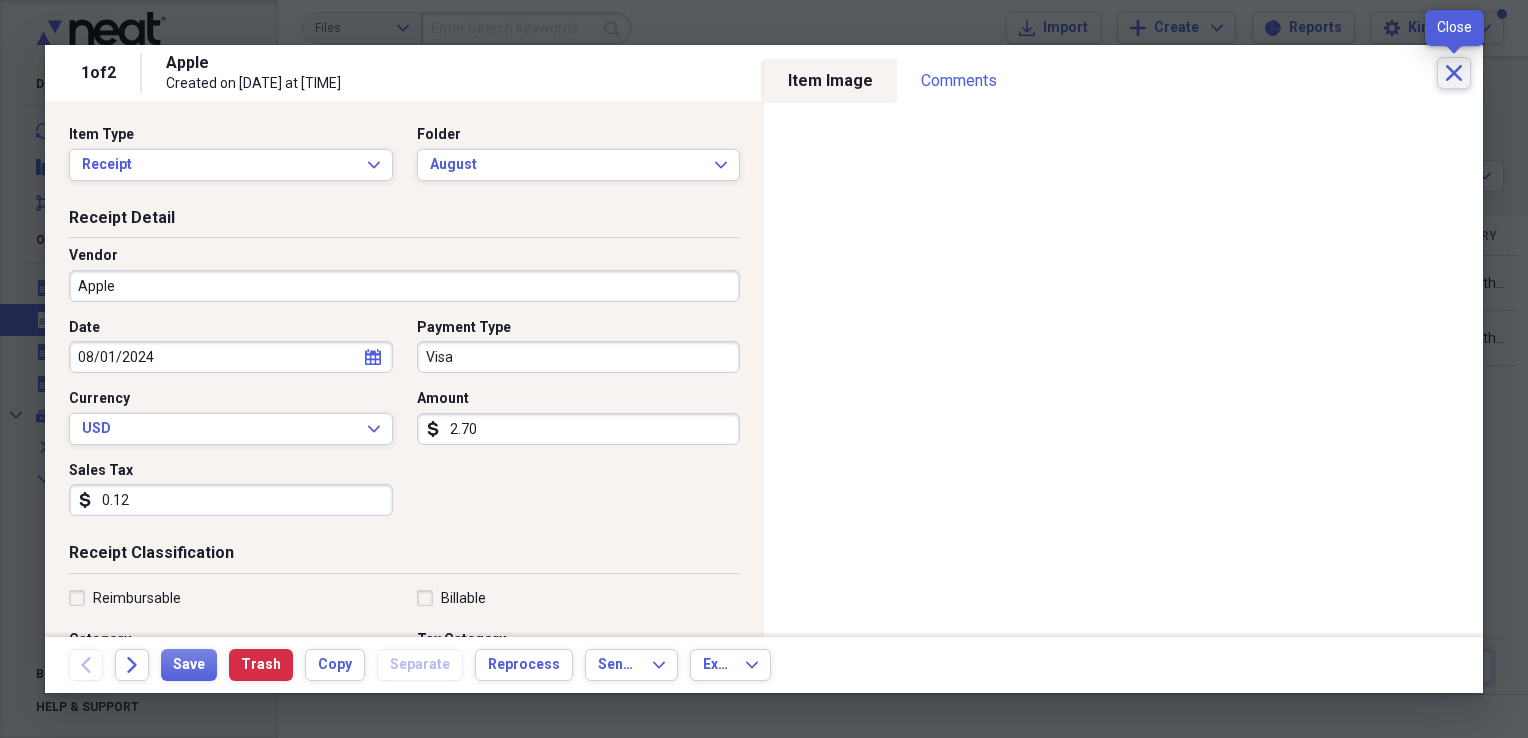 click 